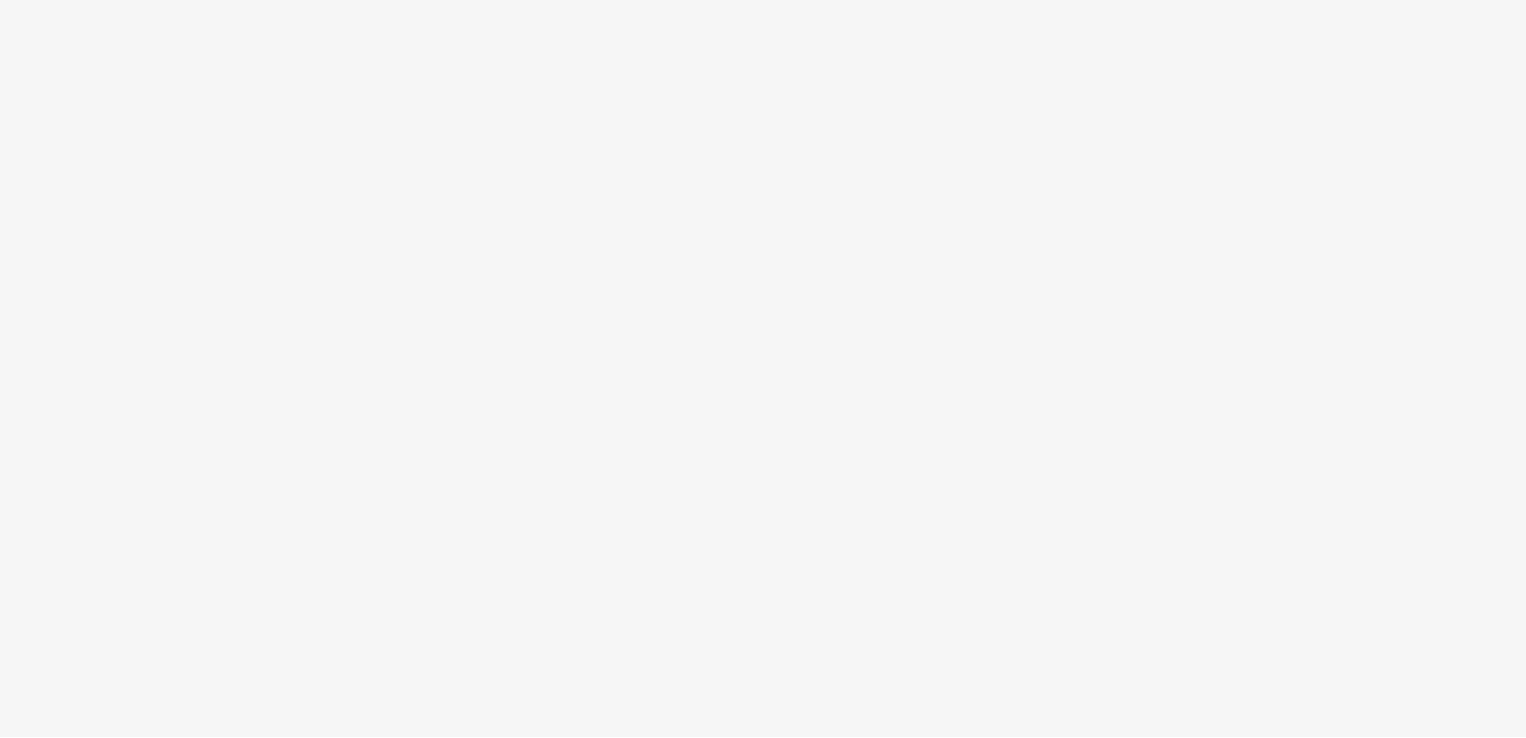 scroll, scrollTop: 0, scrollLeft: 0, axis: both 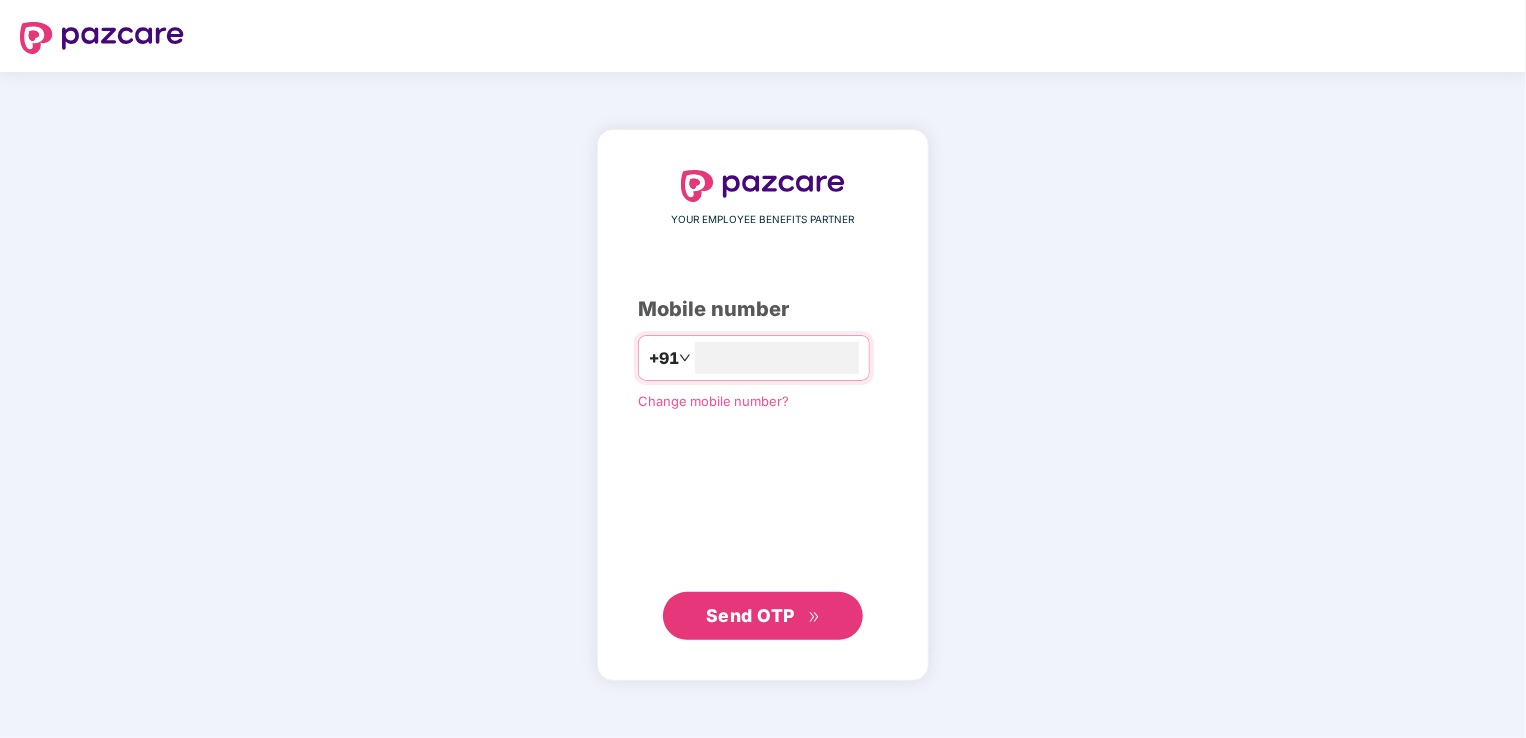 type on "**********" 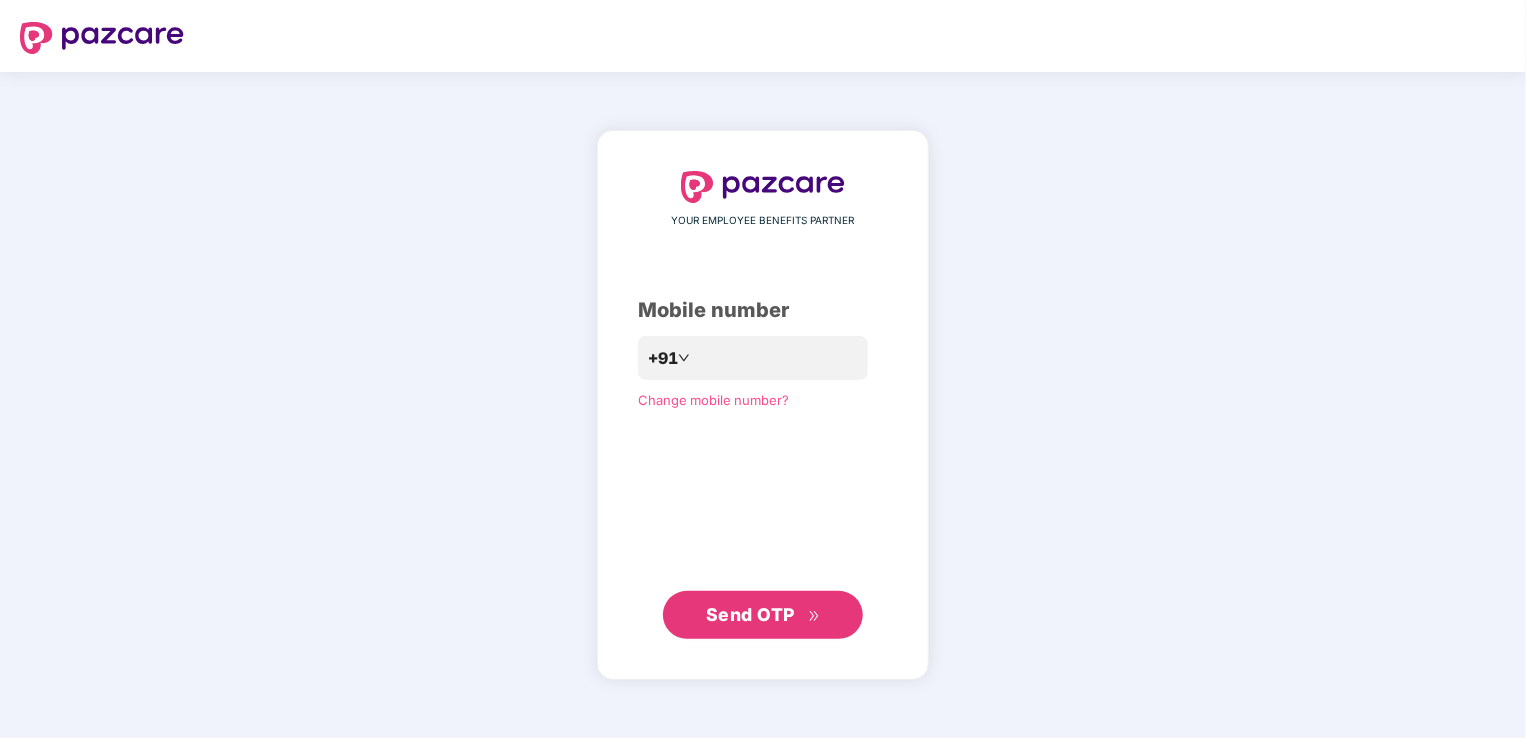 drag, startPoint x: 1221, startPoint y: 262, endPoint x: 1239, endPoint y: 257, distance: 18.681541 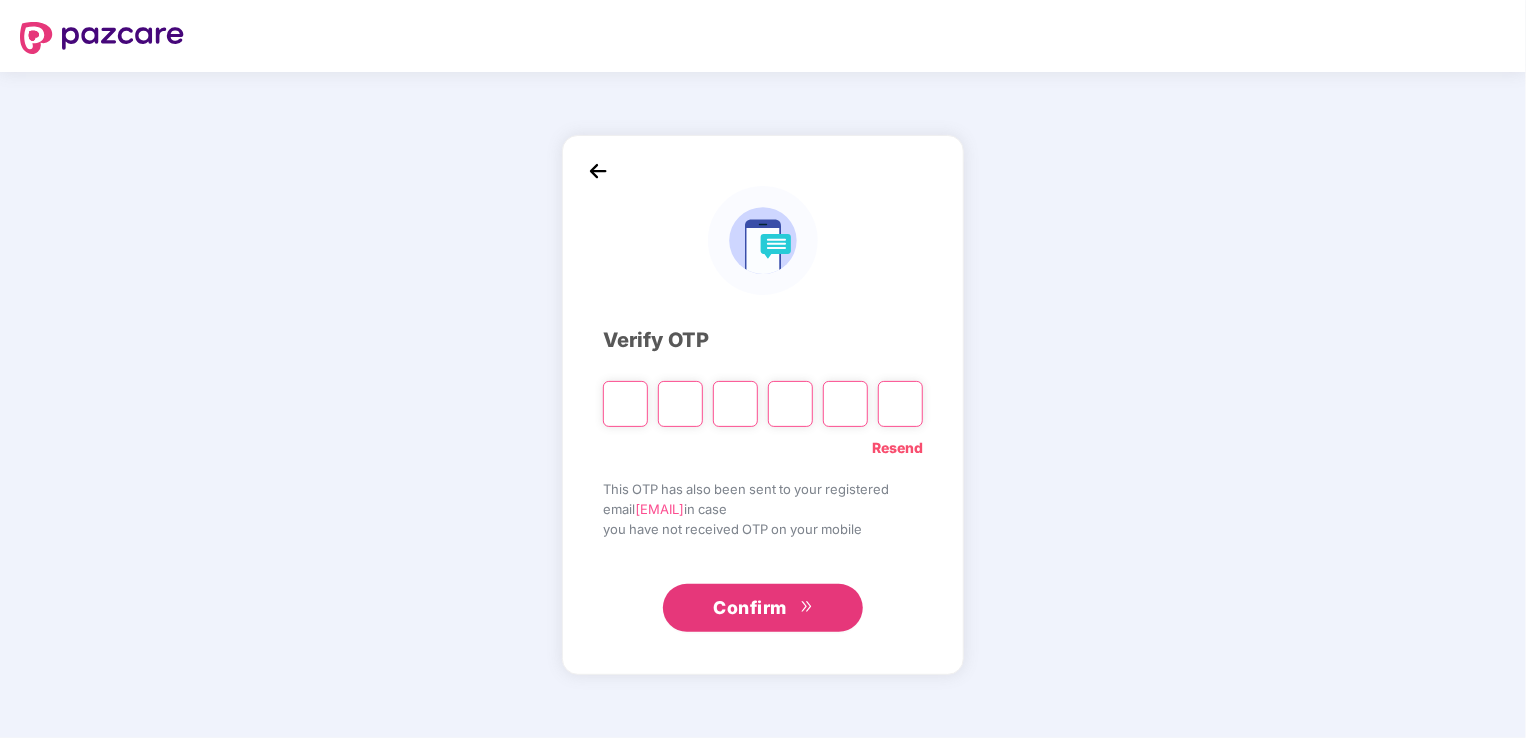type on "*" 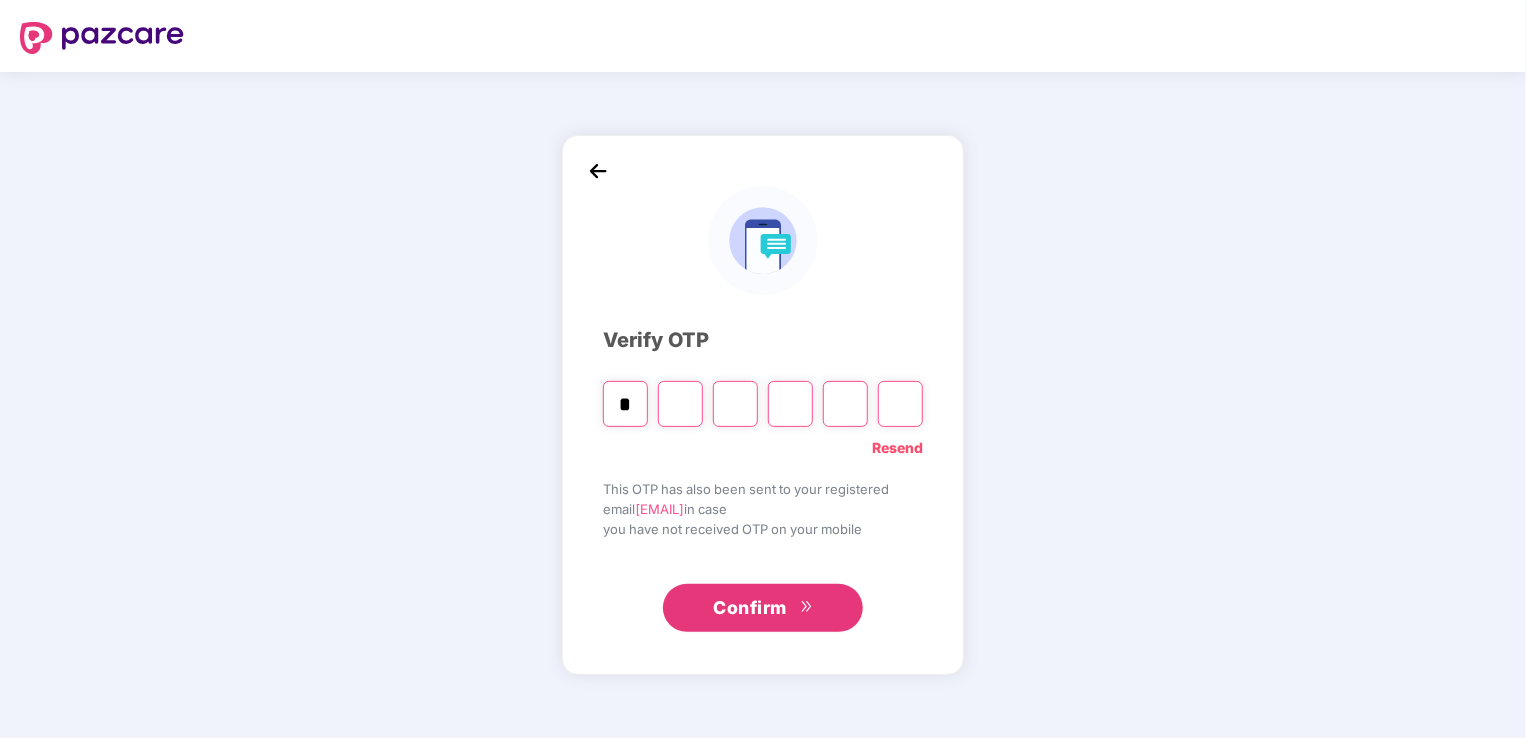 type on "*" 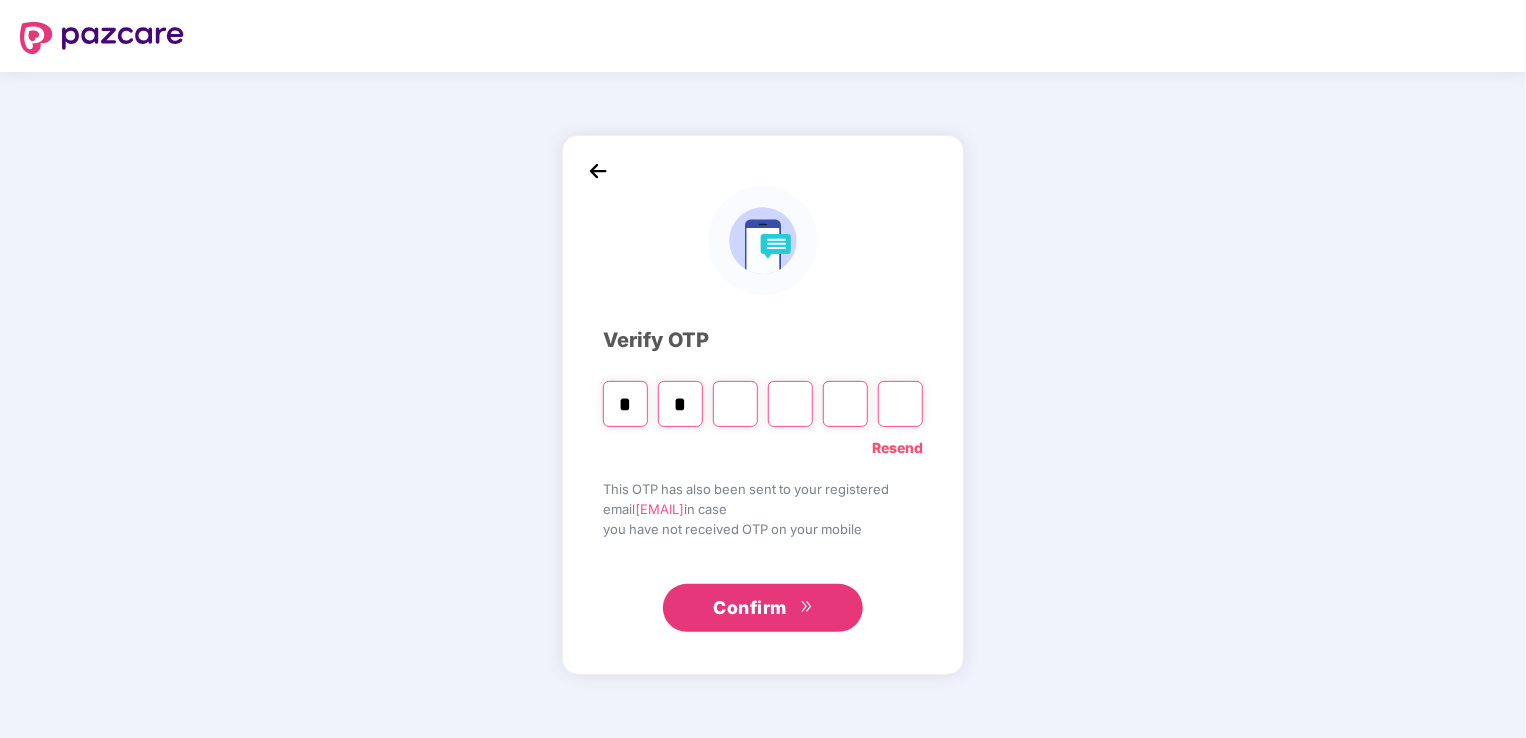 type on "*" 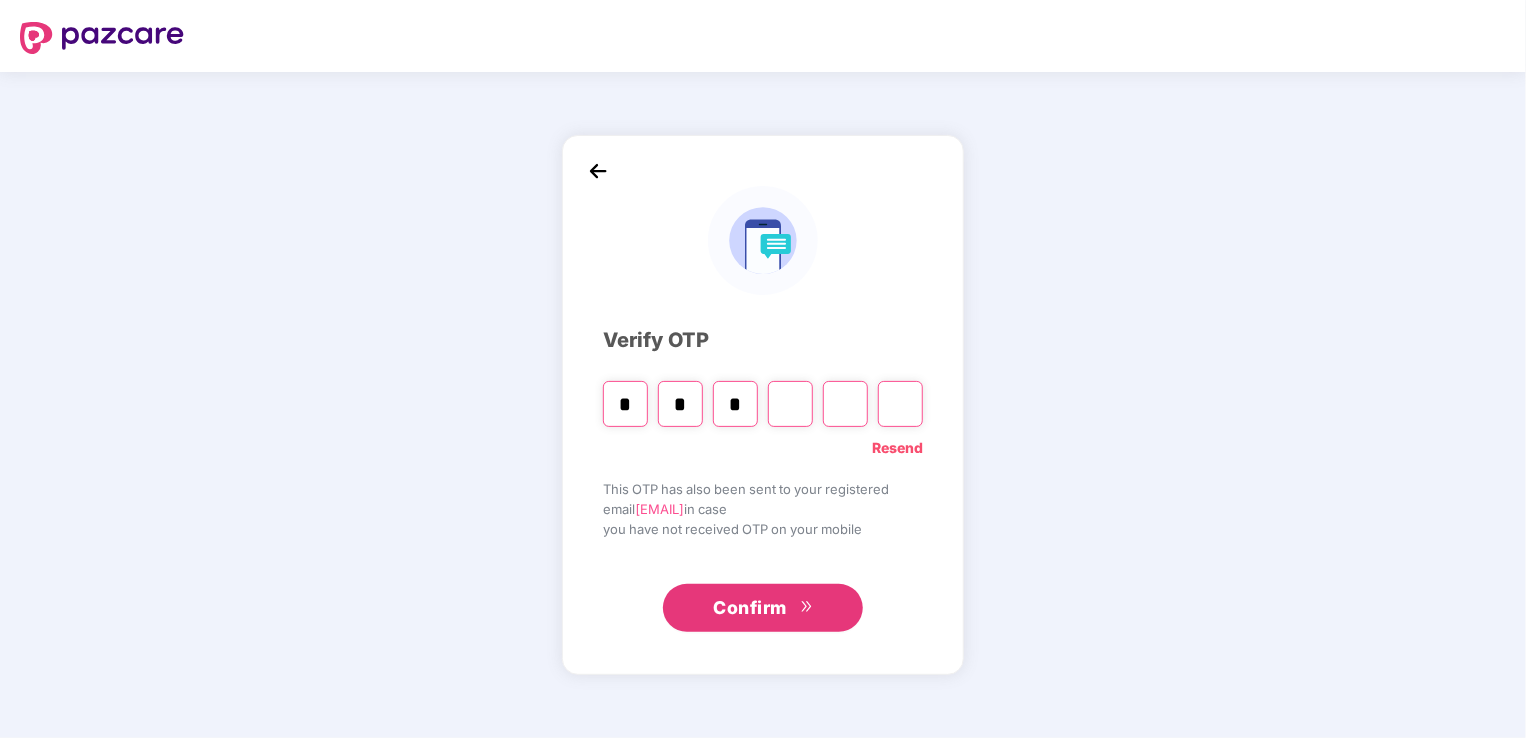 type on "*" 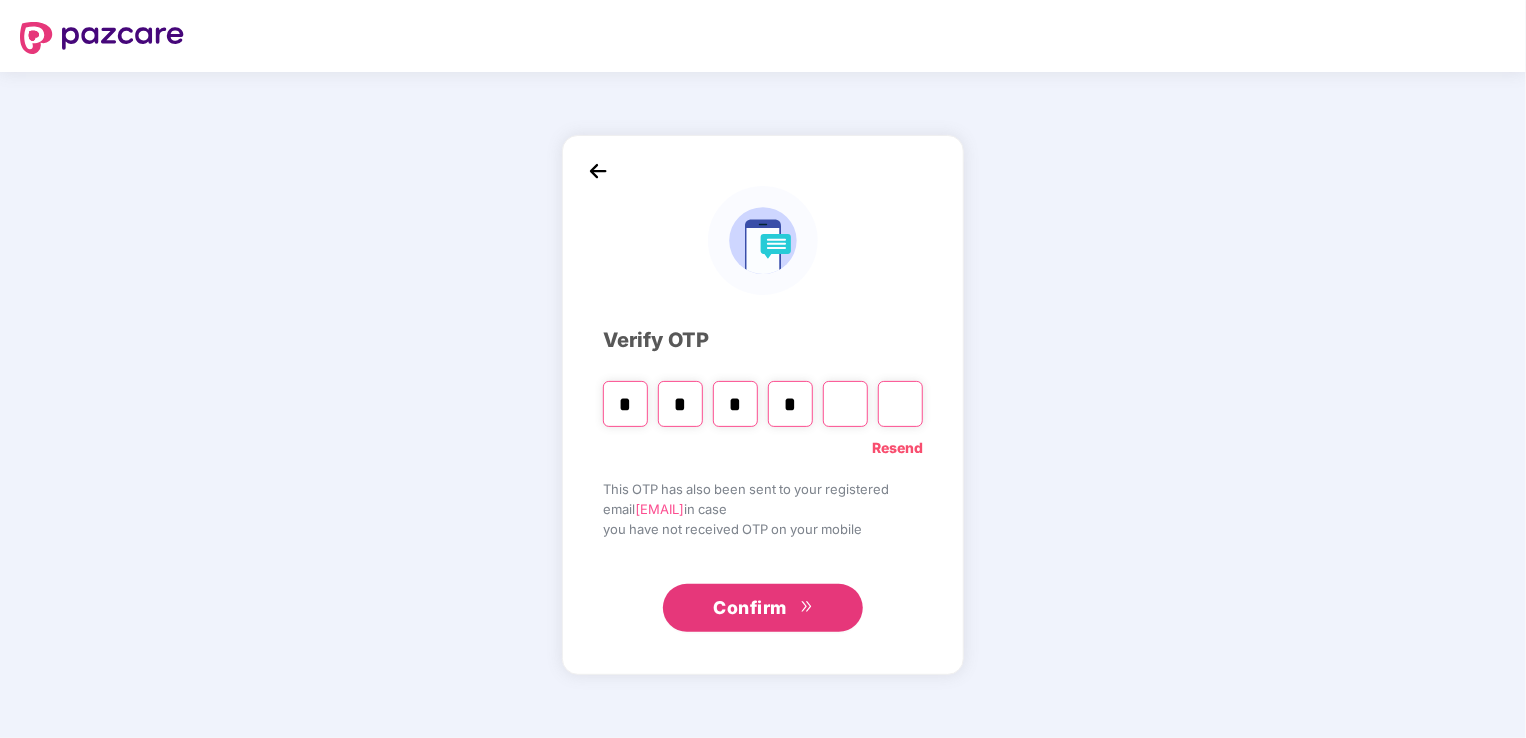 type on "*" 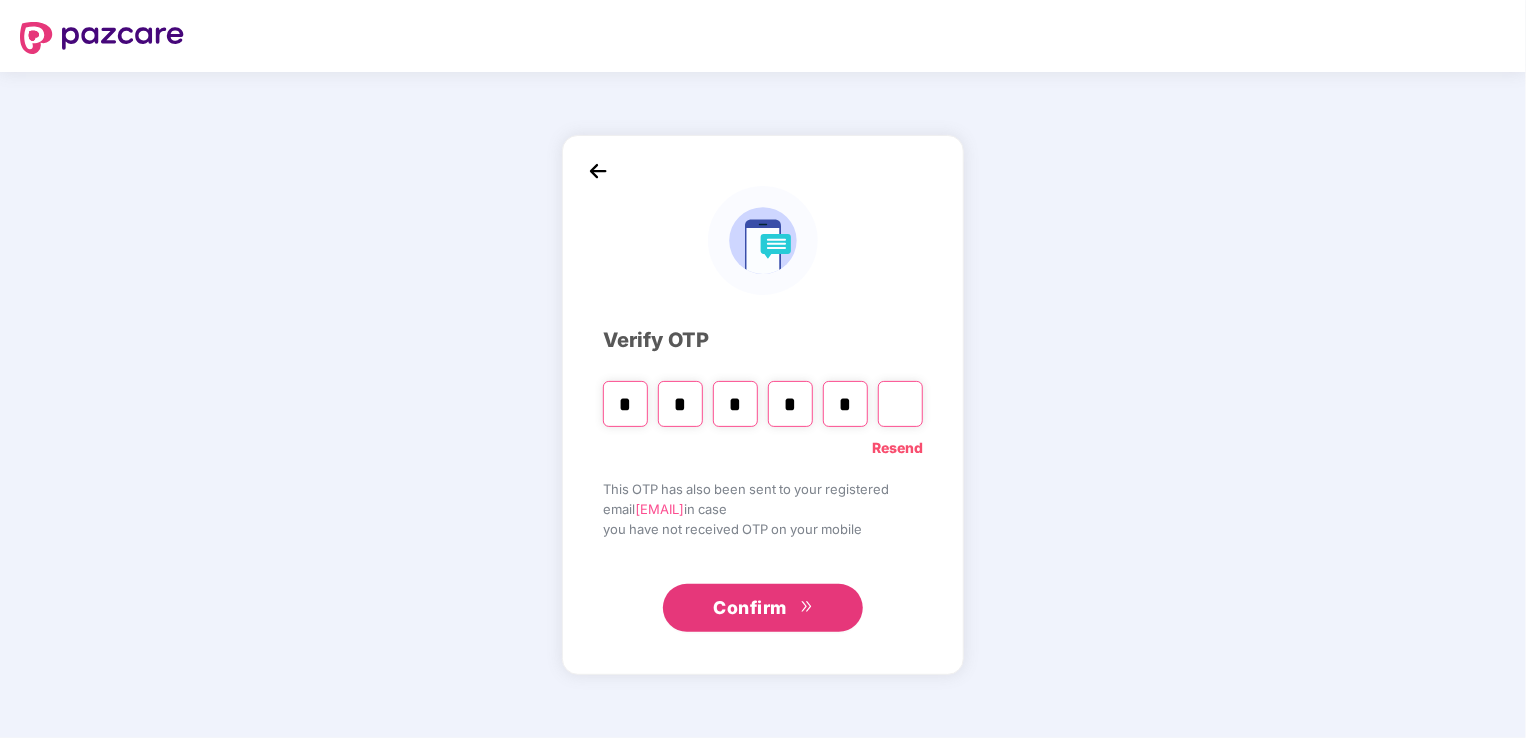 type on "*" 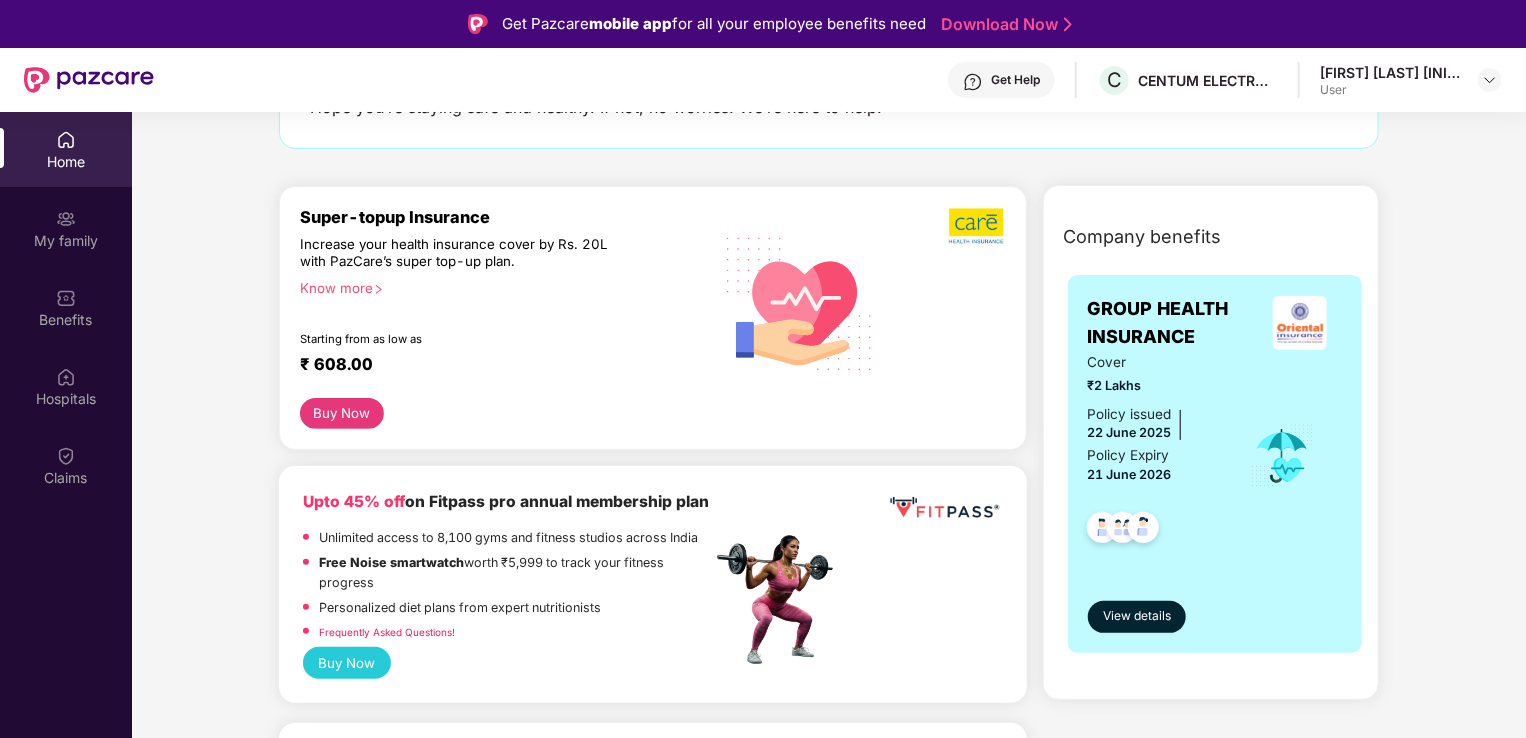 scroll, scrollTop: 300, scrollLeft: 0, axis: vertical 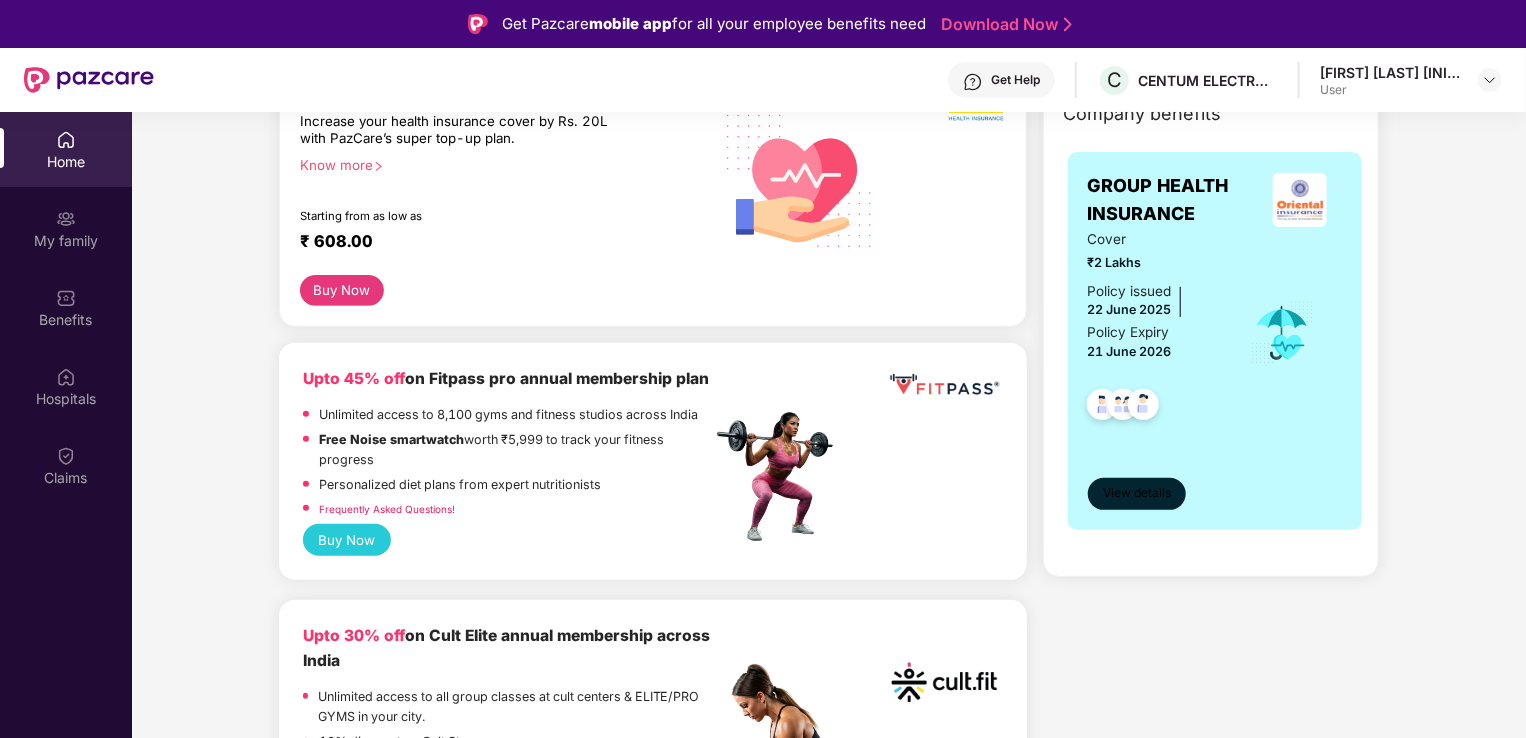 click on "View details" at bounding box center [1137, 493] 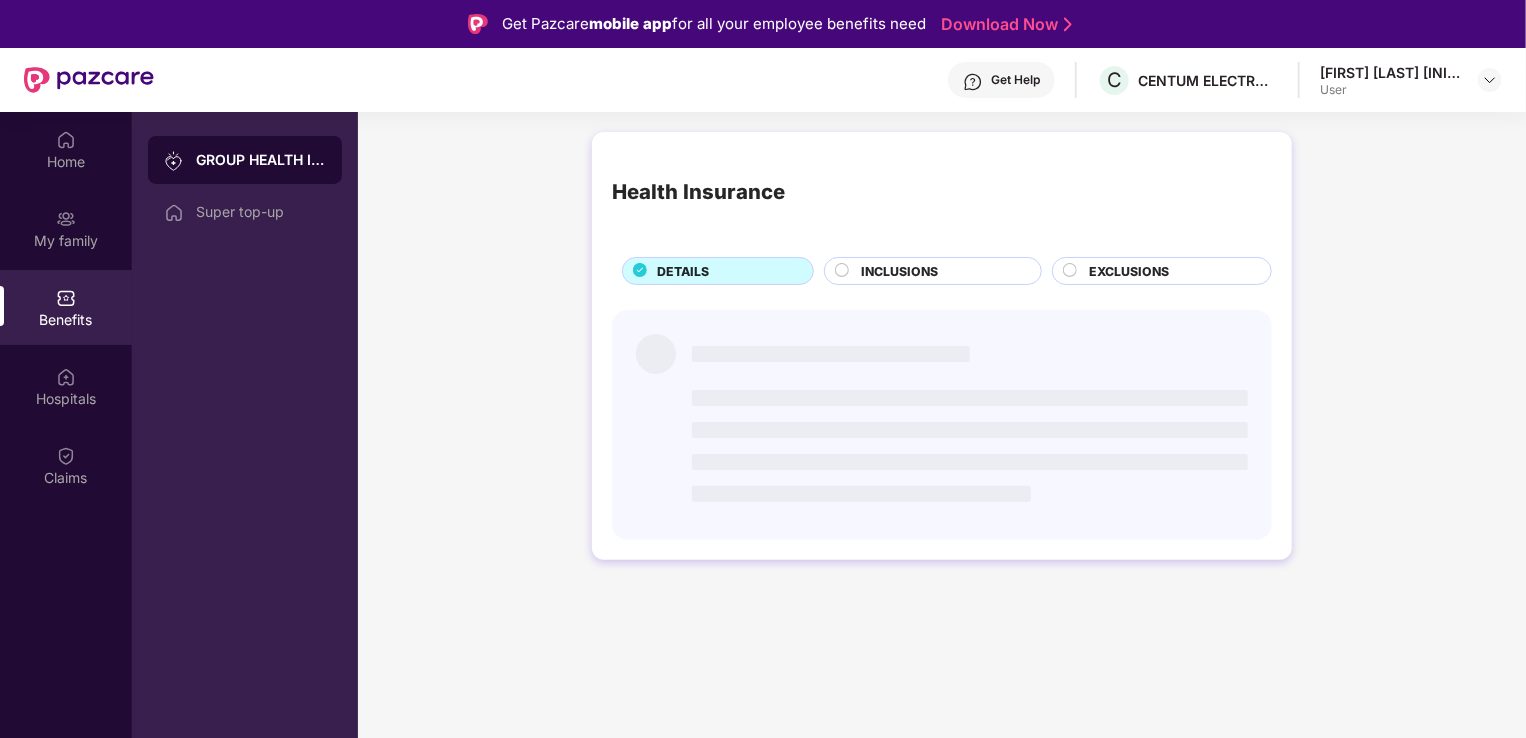 scroll, scrollTop: 0, scrollLeft: 0, axis: both 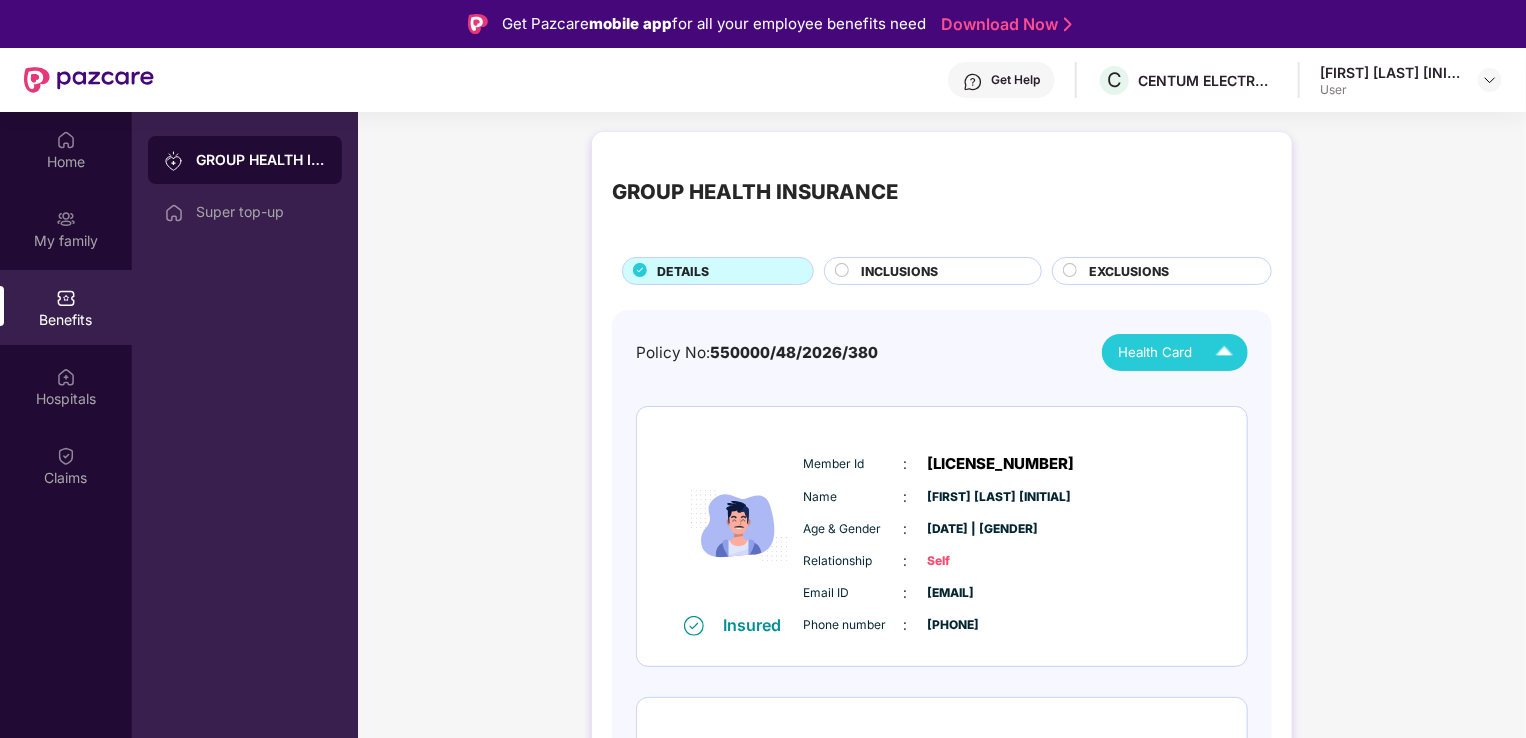 click on "Health Card" at bounding box center [1180, 352] 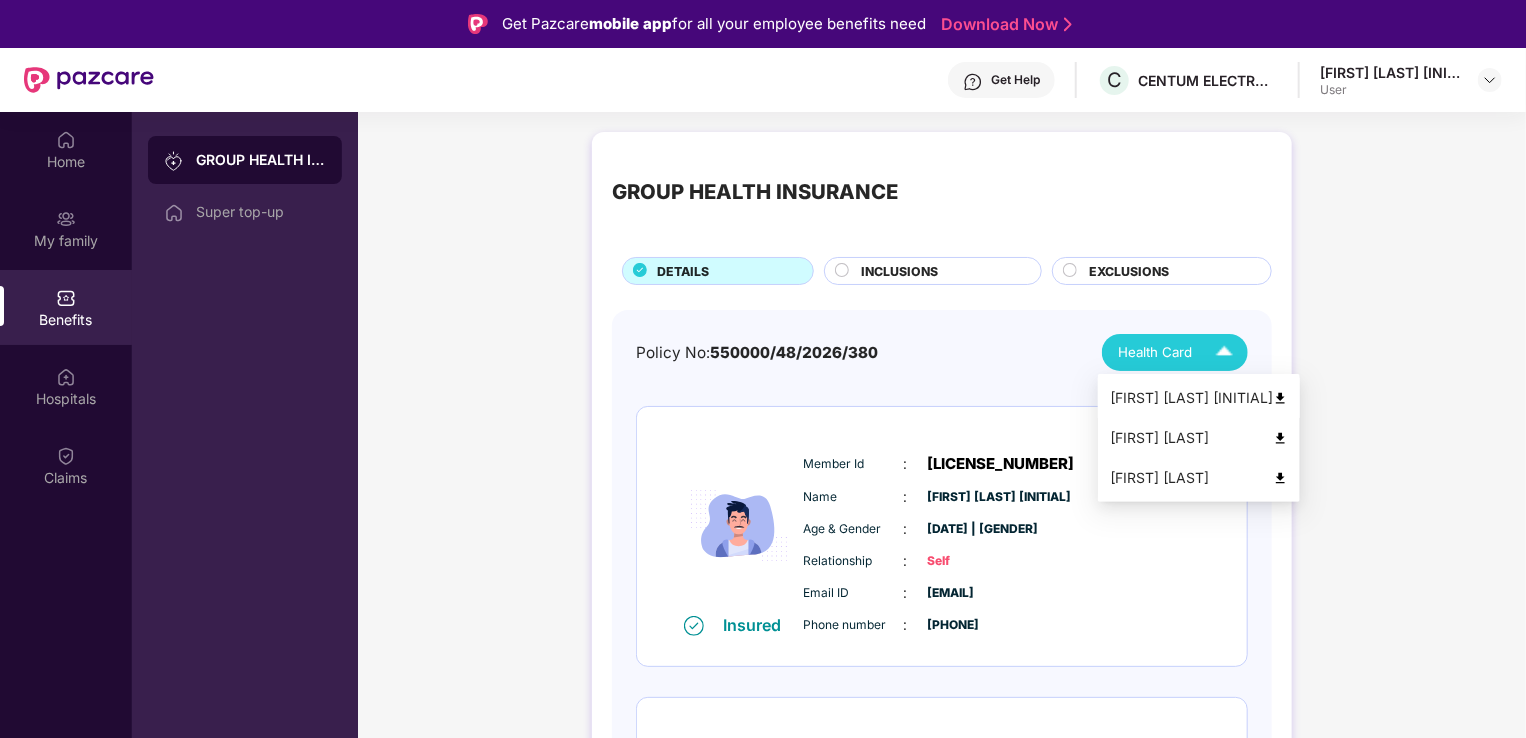 click at bounding box center [1280, 398] 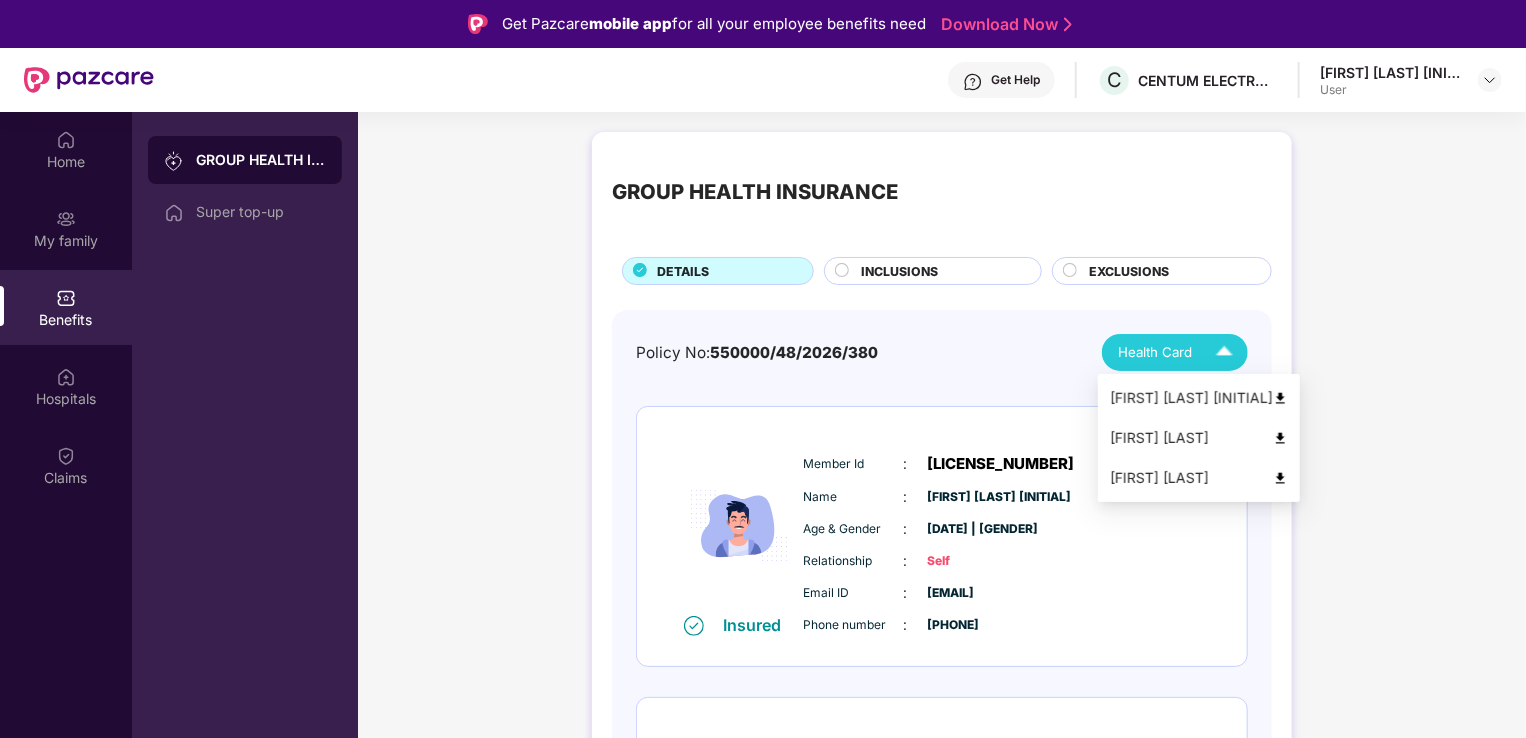 click at bounding box center [1224, 352] 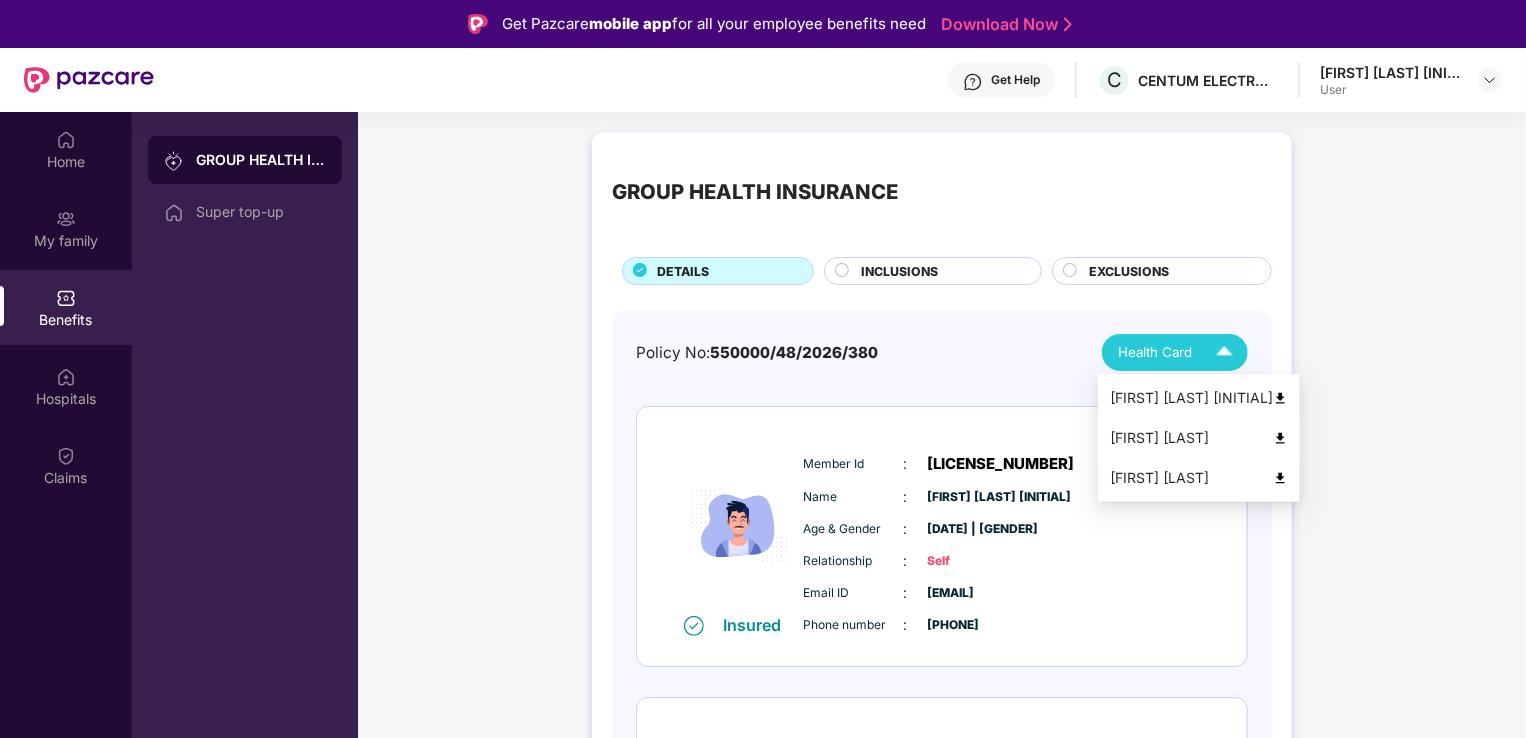 click at bounding box center [1280, 438] 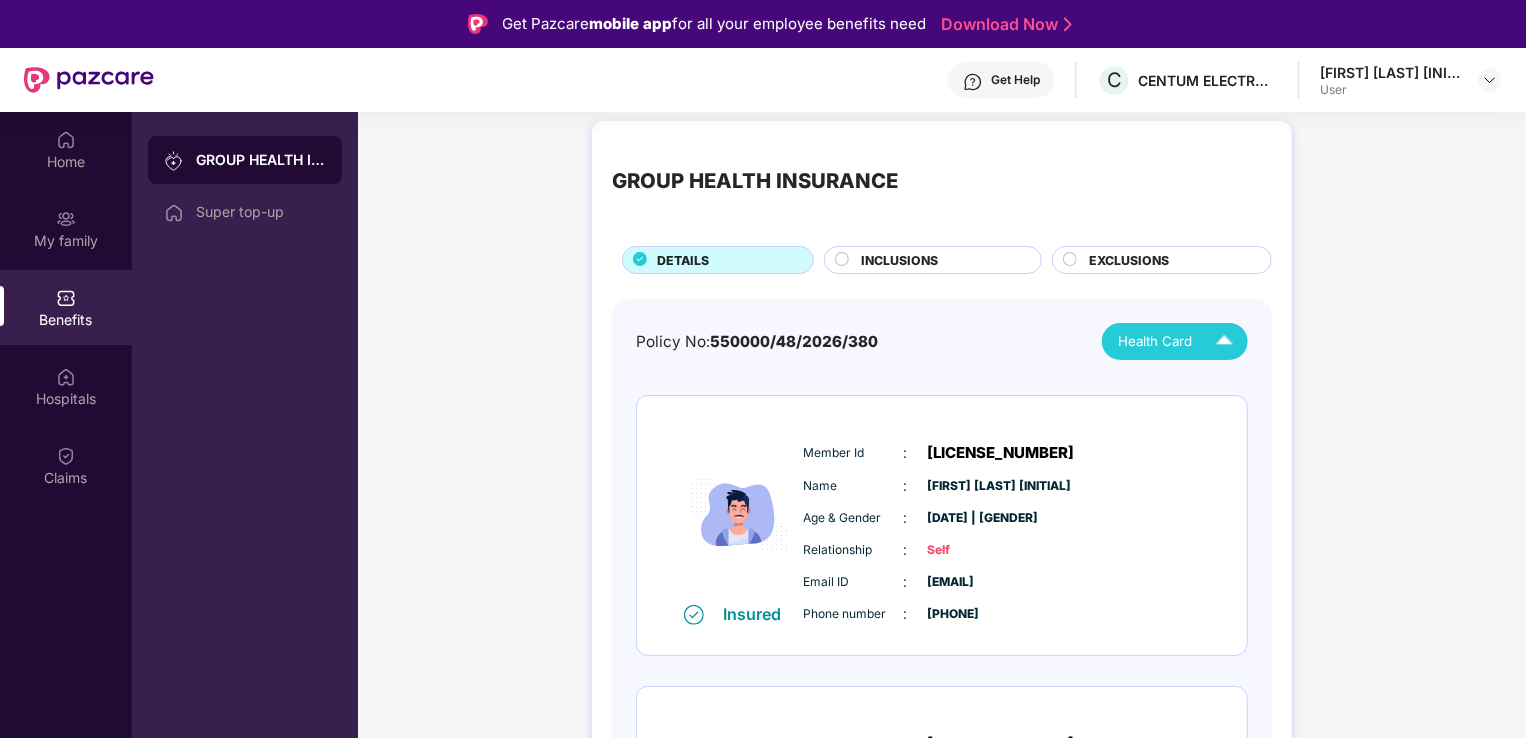 scroll, scrollTop: 0, scrollLeft: 0, axis: both 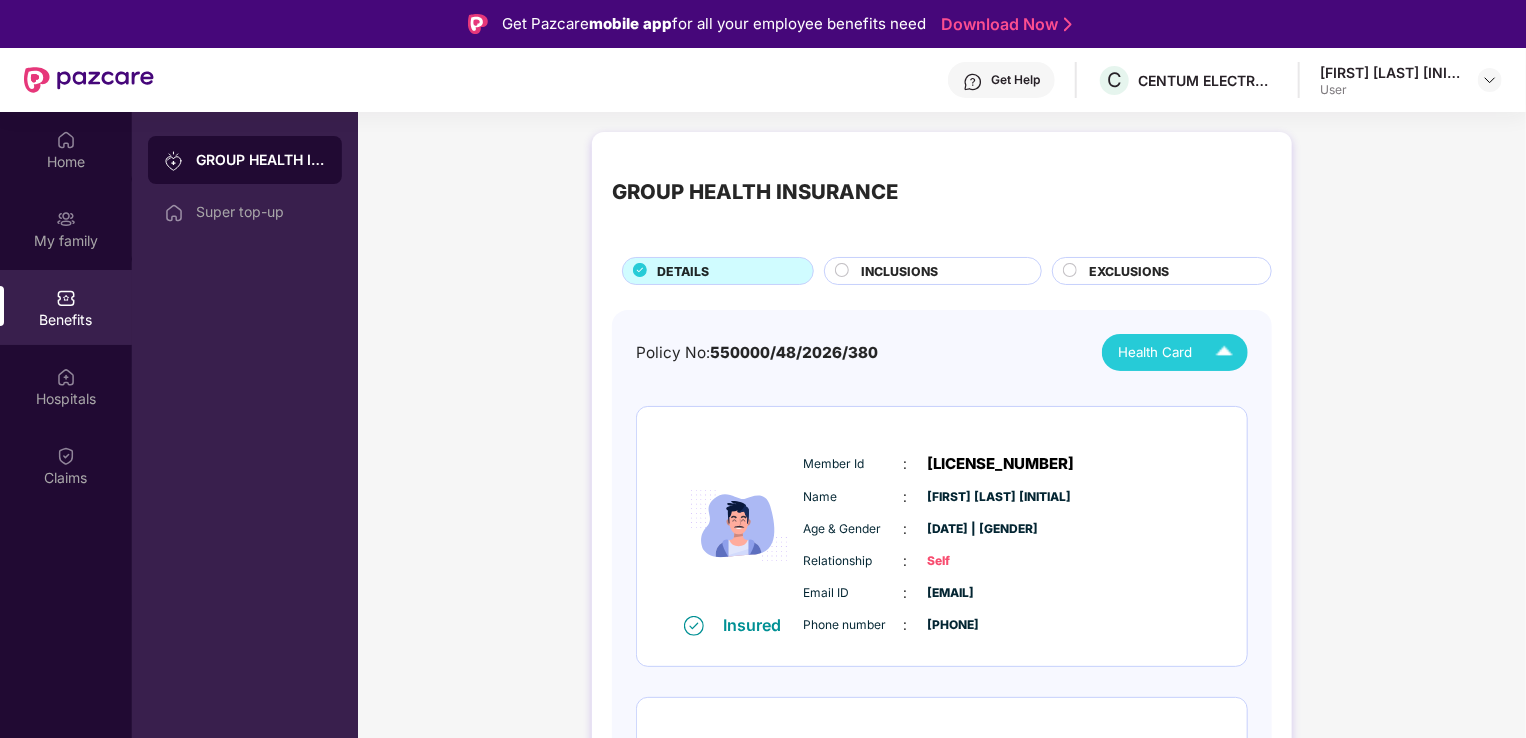 click on "INCLUSIONS" at bounding box center (900, 271) 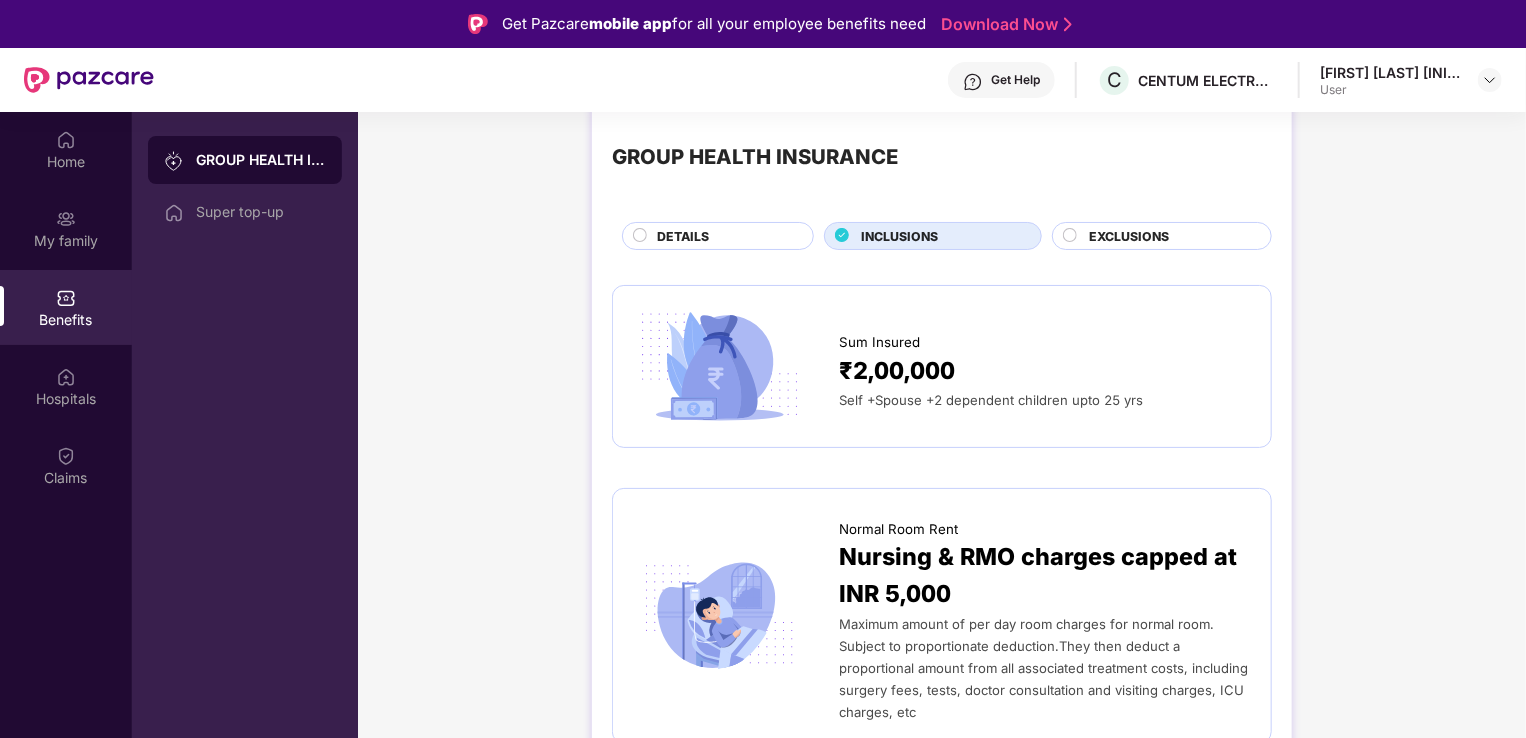 scroll, scrollTop: 0, scrollLeft: 0, axis: both 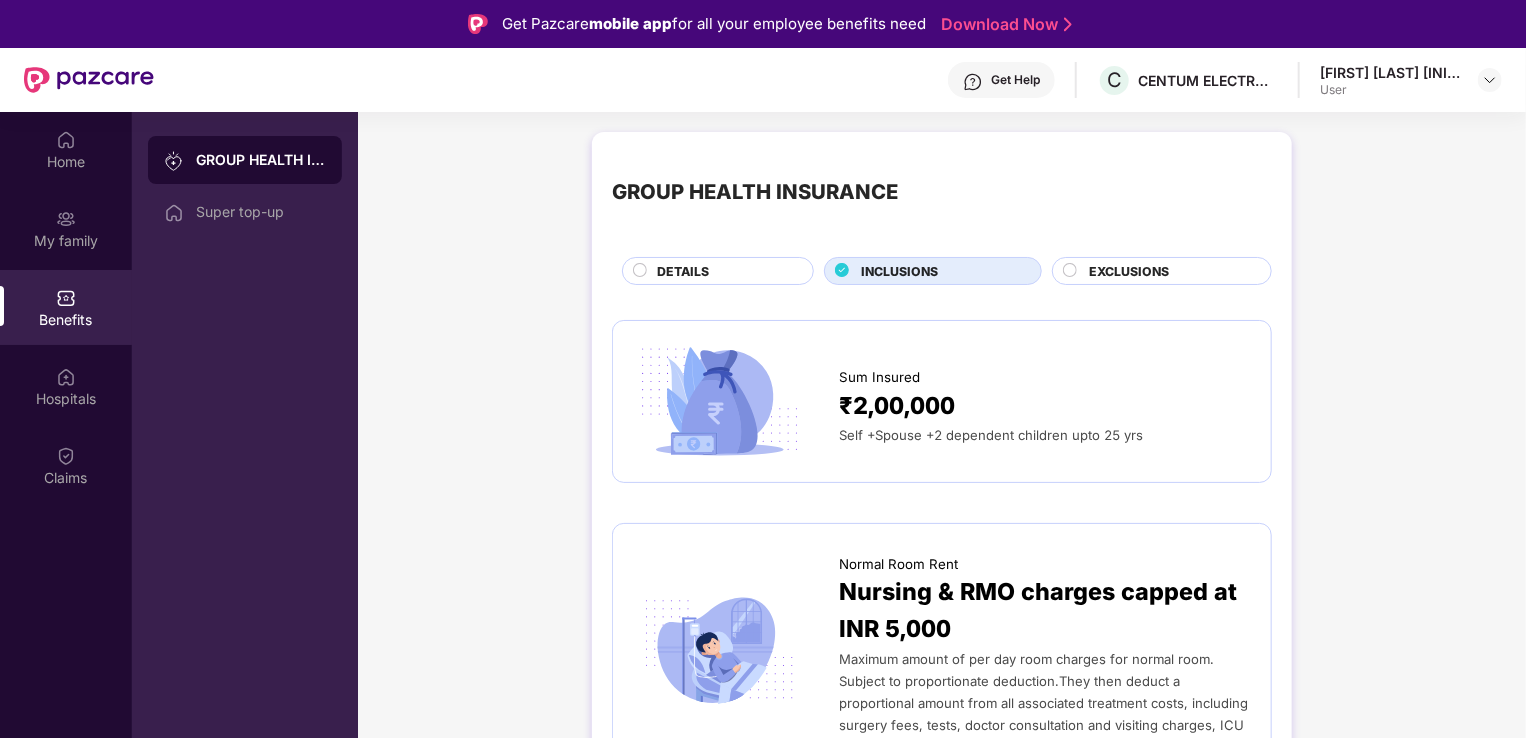 click on "EXCLUSIONS" at bounding box center [1129, 271] 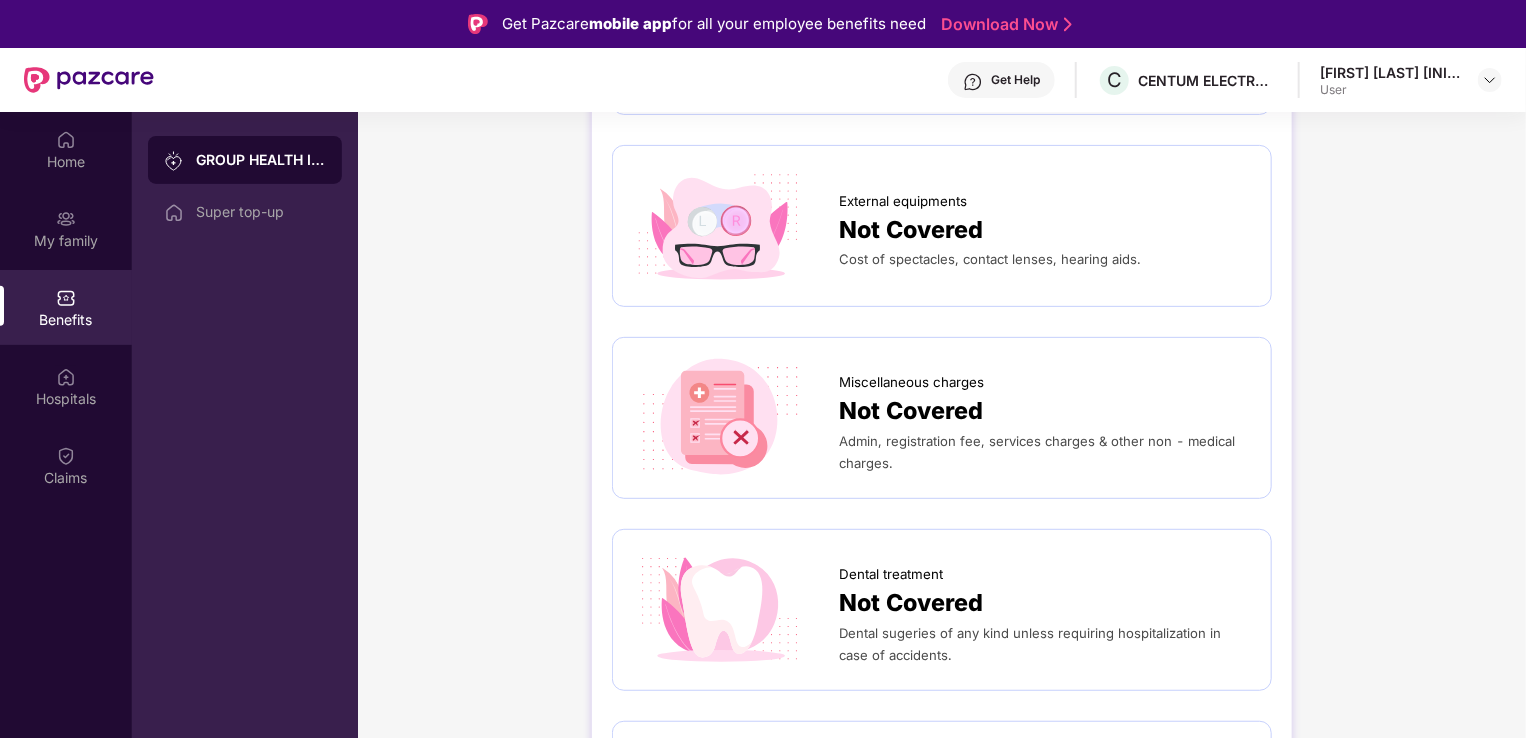 scroll, scrollTop: 0, scrollLeft: 0, axis: both 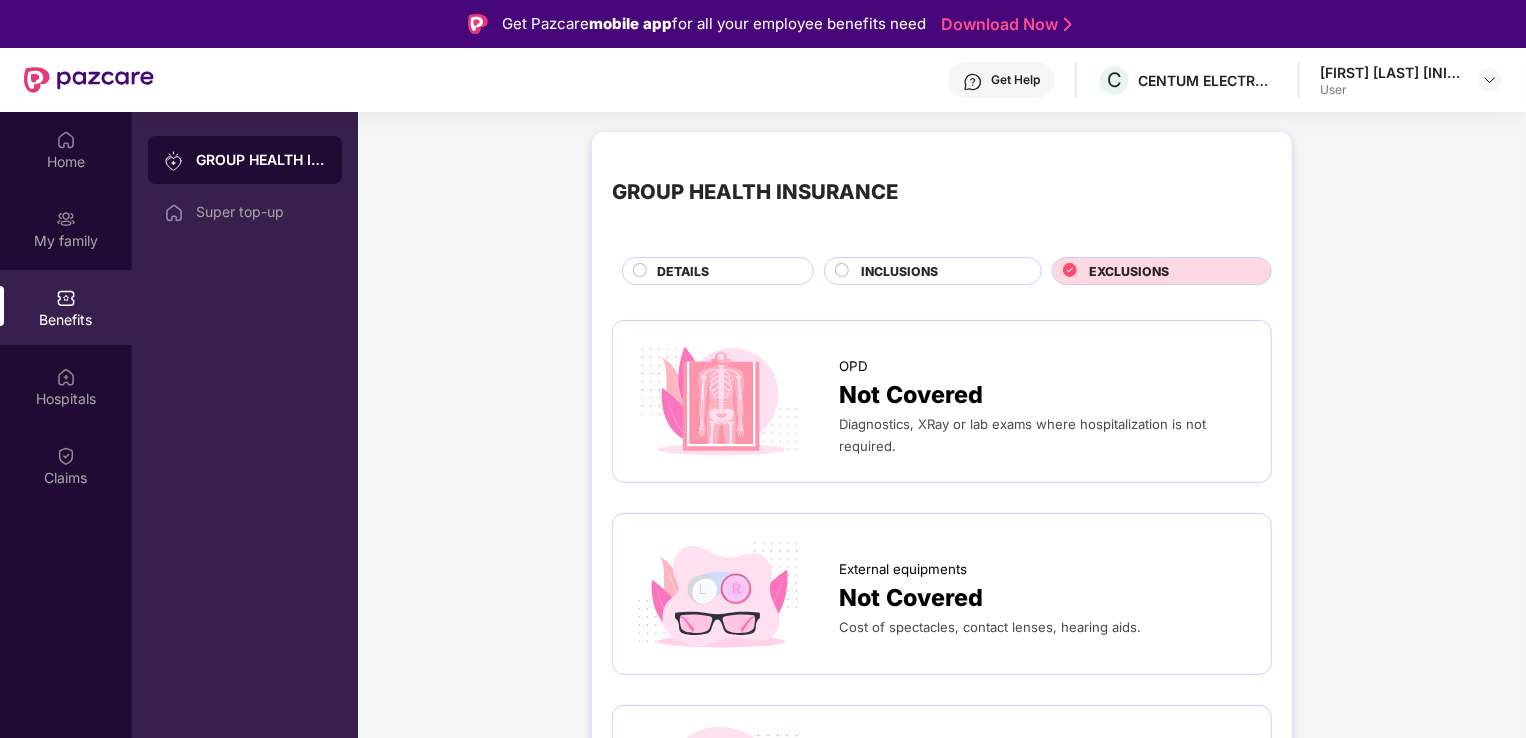 click on "INCLUSIONS" at bounding box center [900, 271] 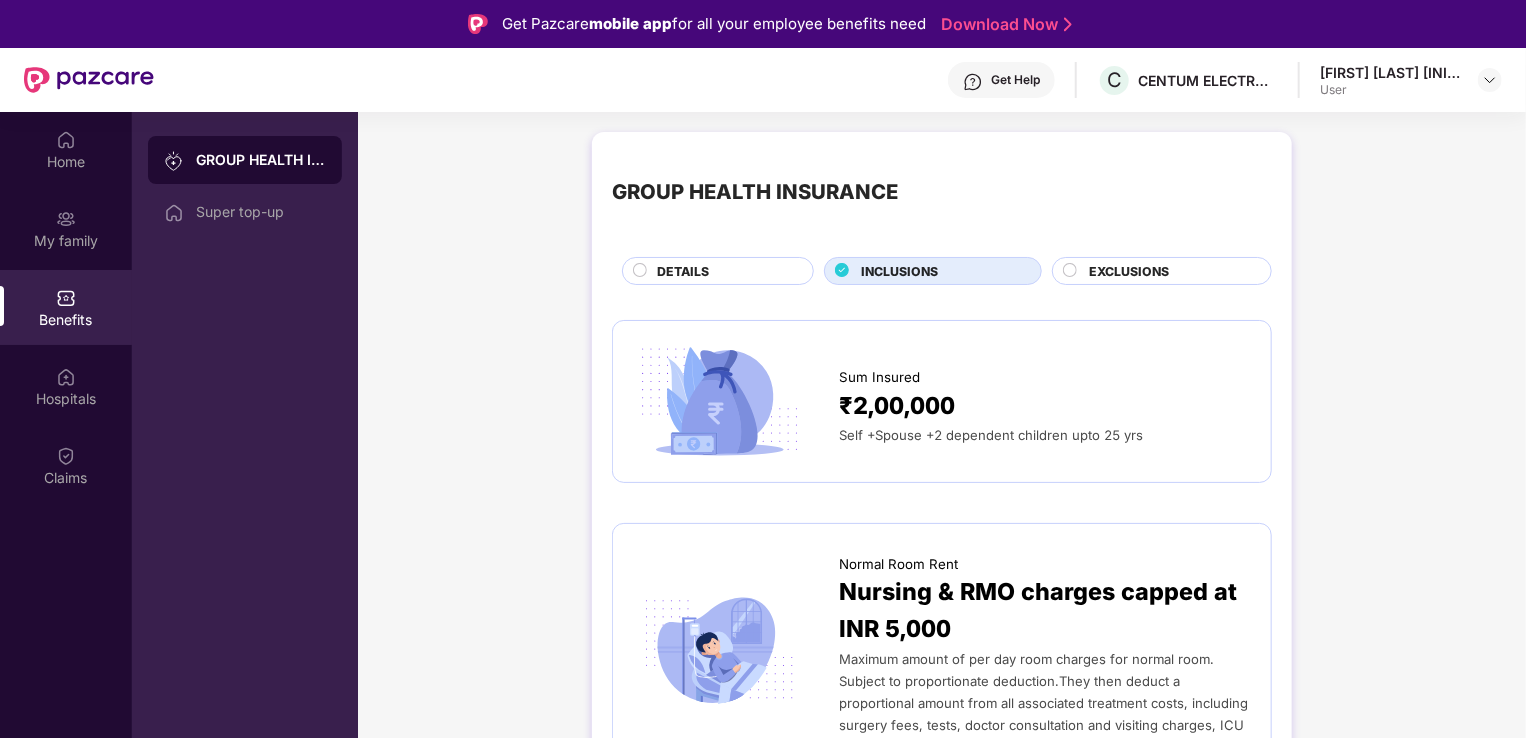 click on "DETAILS" at bounding box center [725, 273] 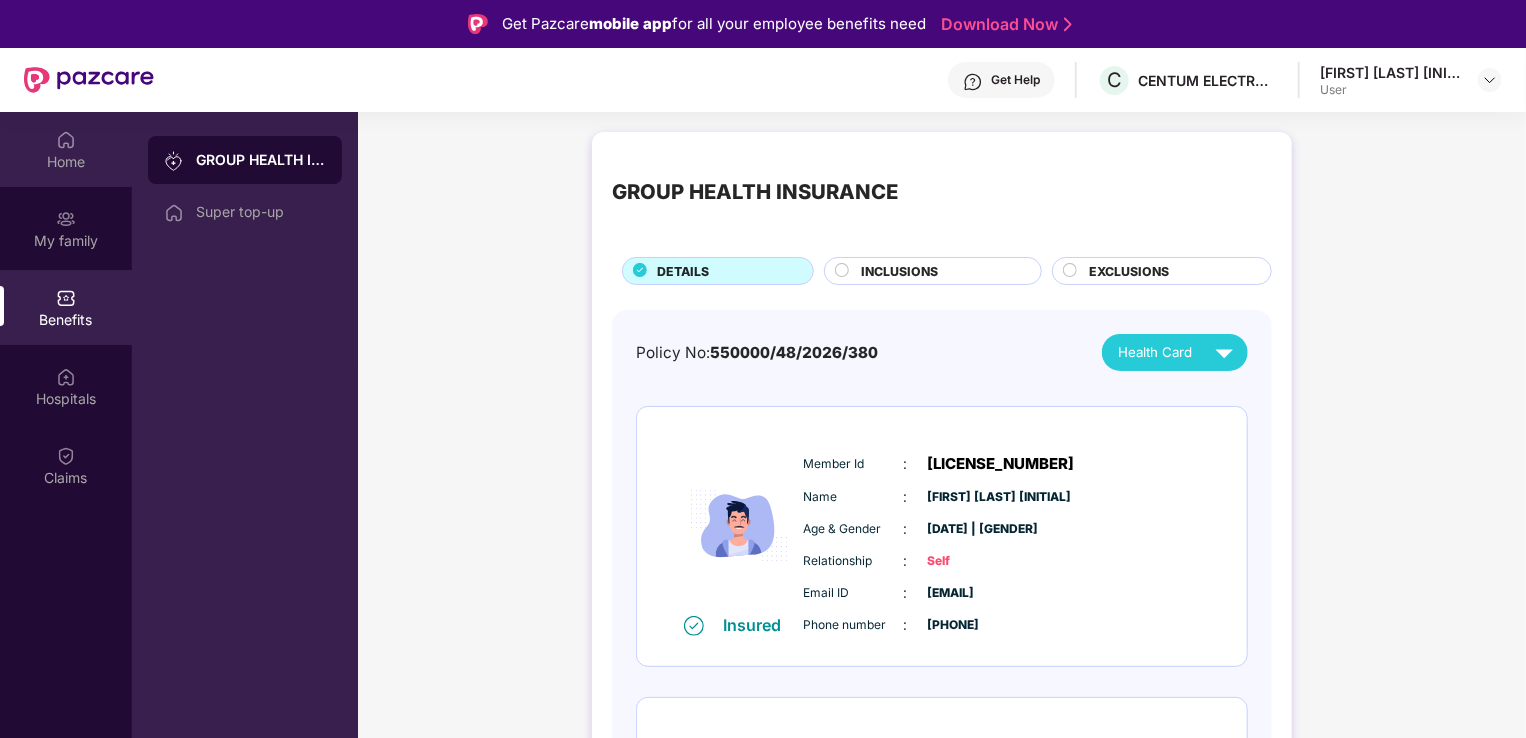 click on "Home" at bounding box center (66, 149) 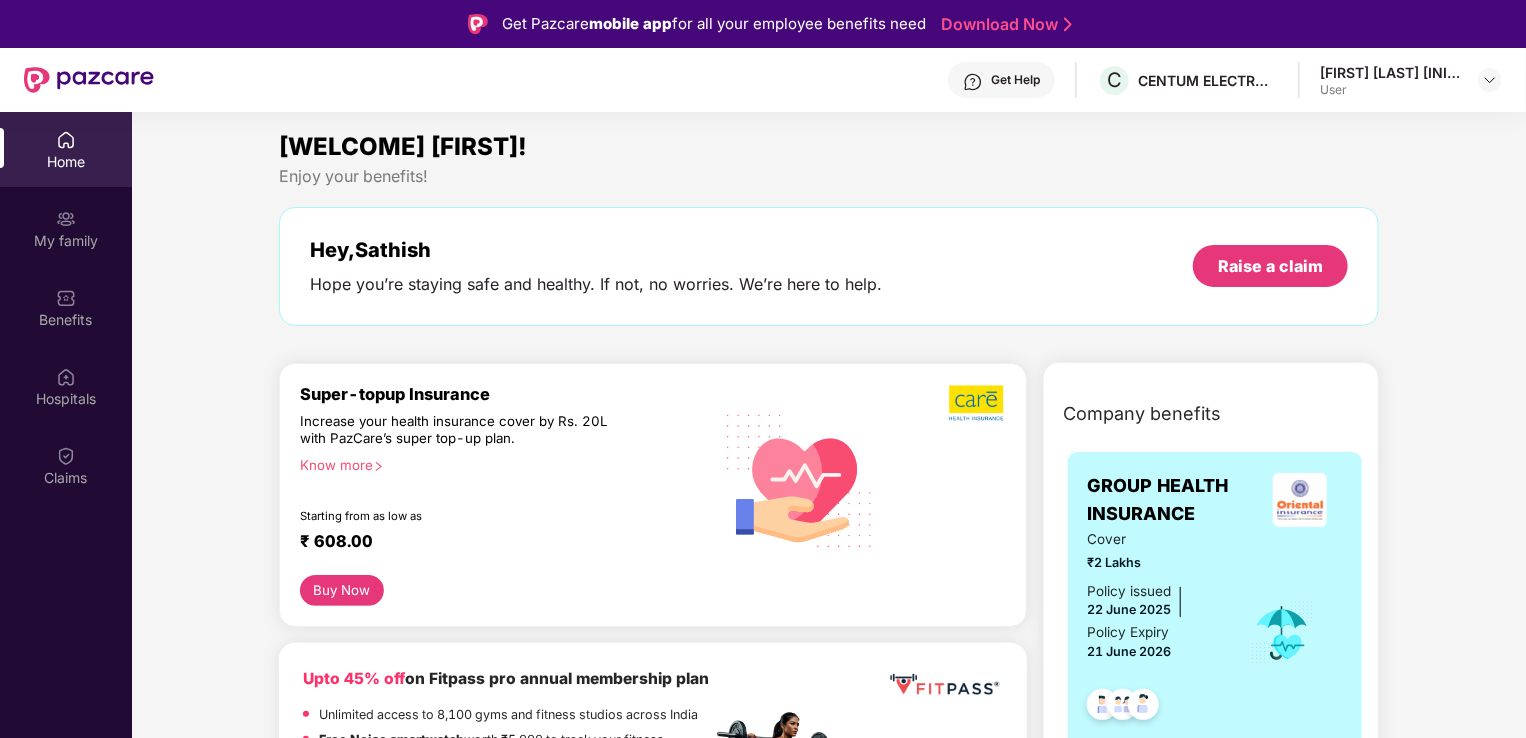 click on "[FIRST] [LAST] [USER]" at bounding box center (1411, 80) 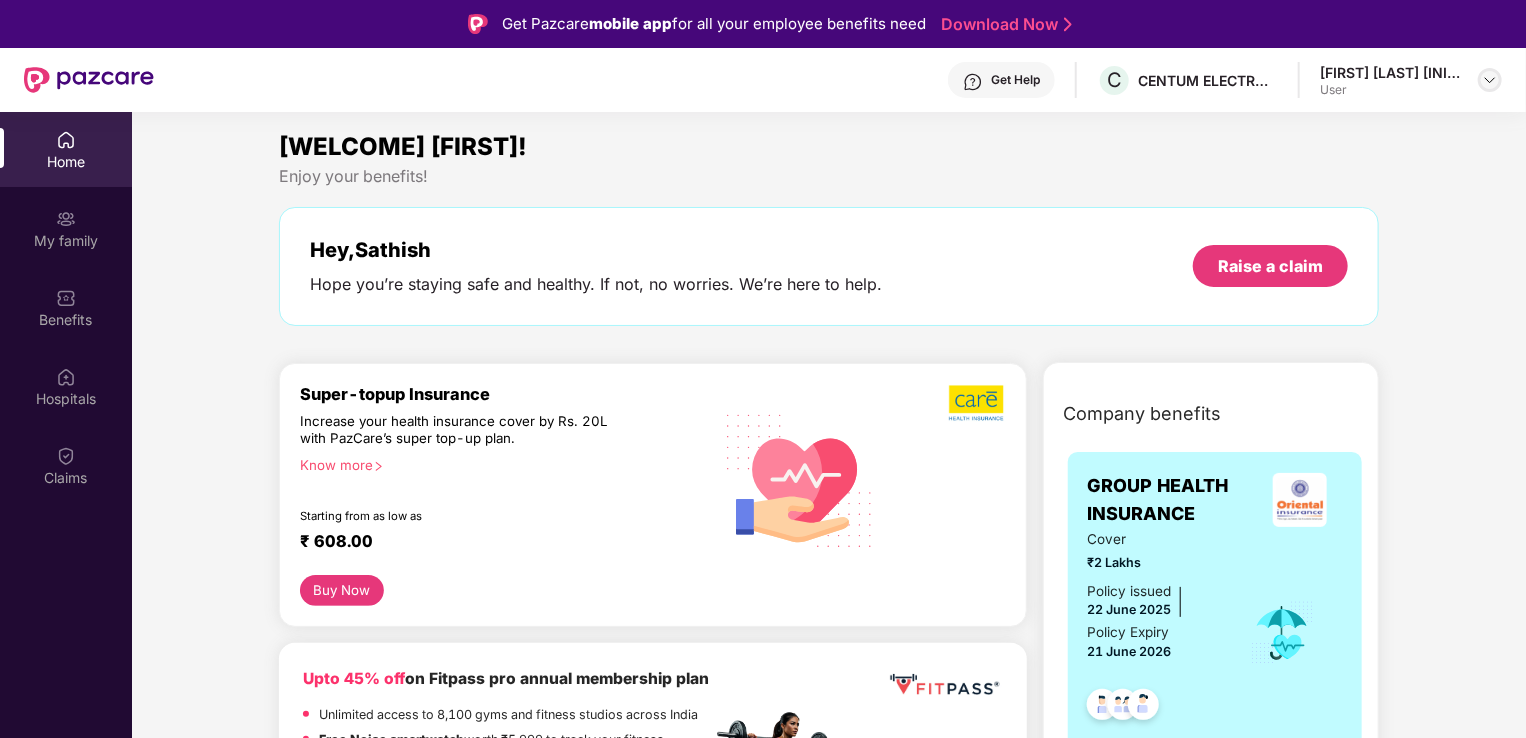 click at bounding box center [1490, 80] 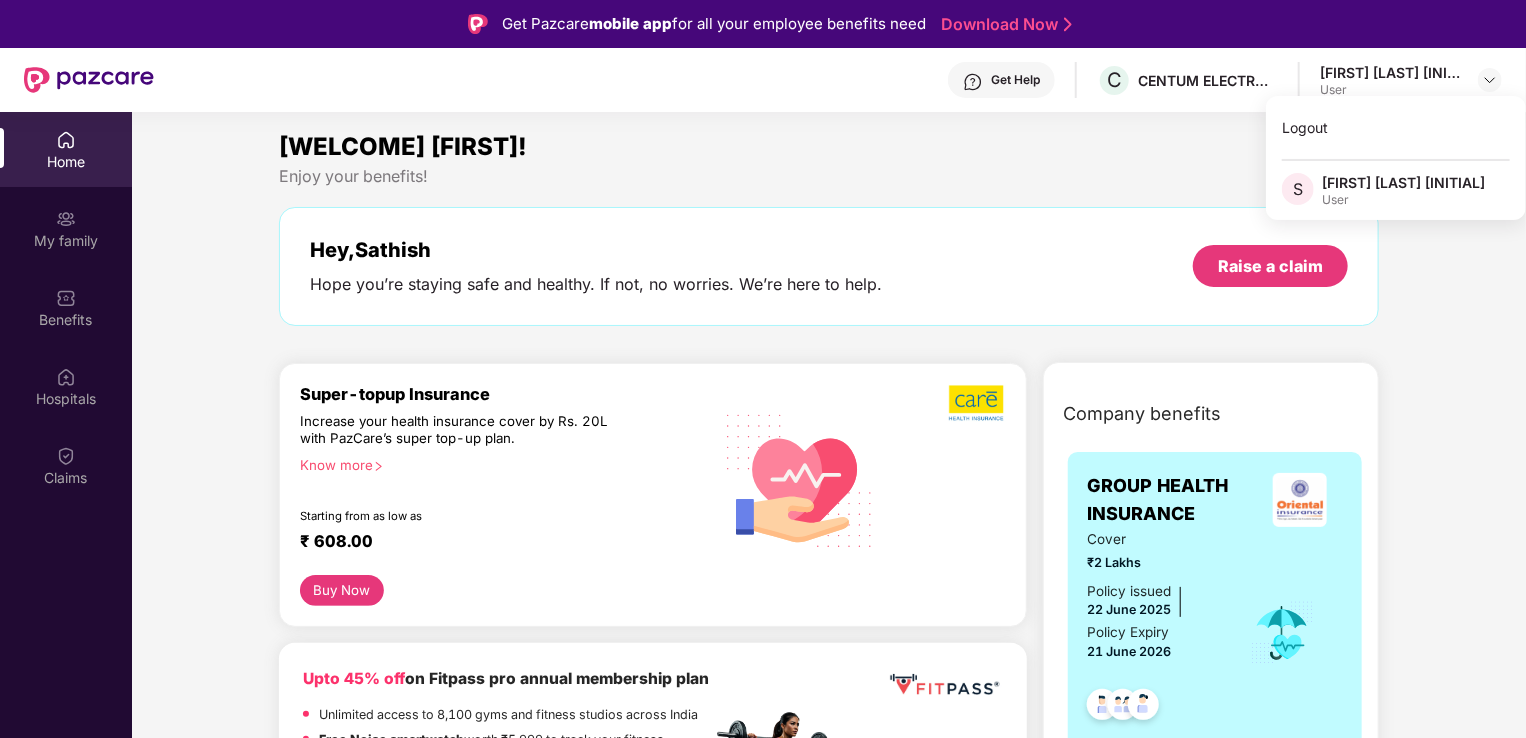 click on "[GREETING], [FIRST] [HOPE] [HEALTHY]. [IF_NOT], [NO_WORRIES]. [WE_ARE] [HELP]. [RAISE] [CLAIM]" at bounding box center [829, 266] 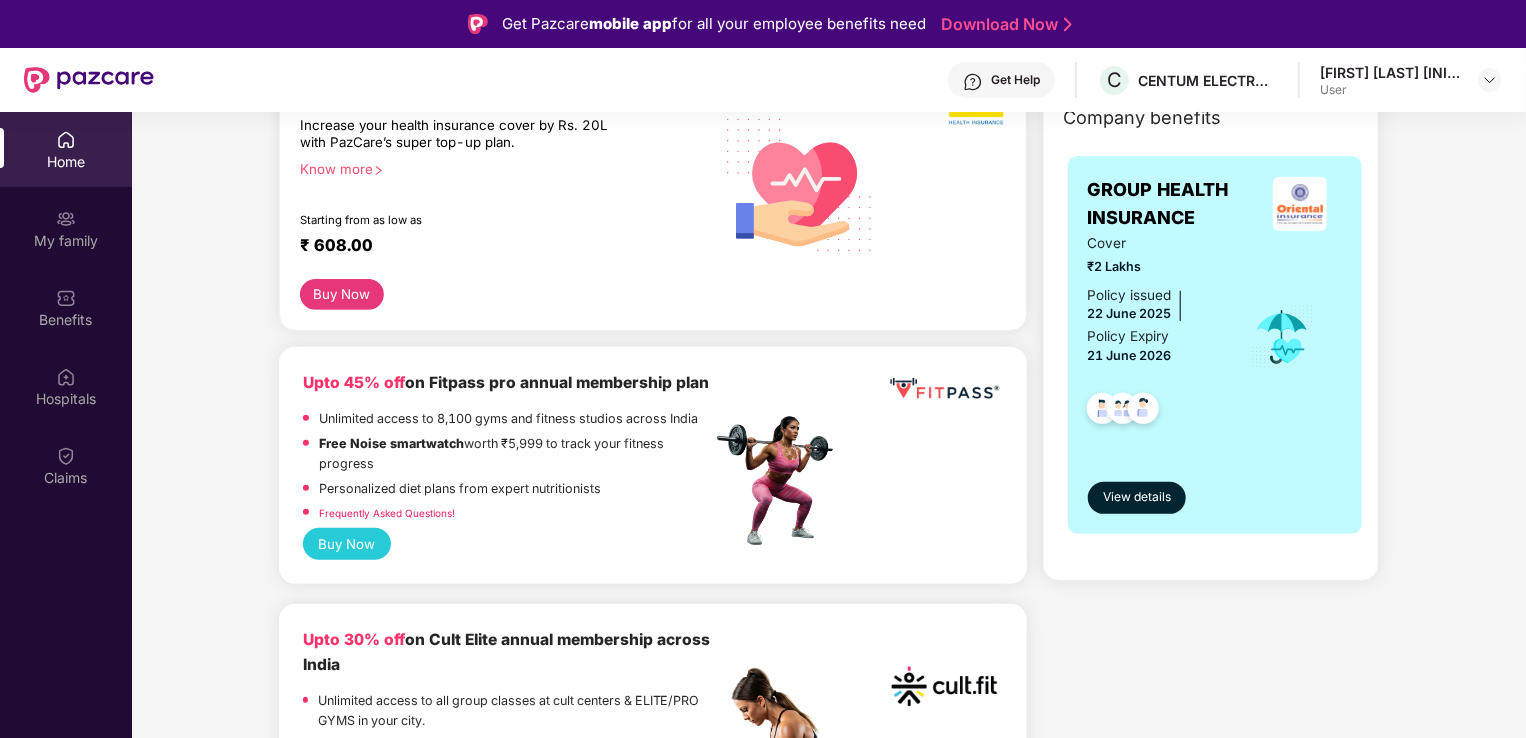scroll, scrollTop: 0, scrollLeft: 0, axis: both 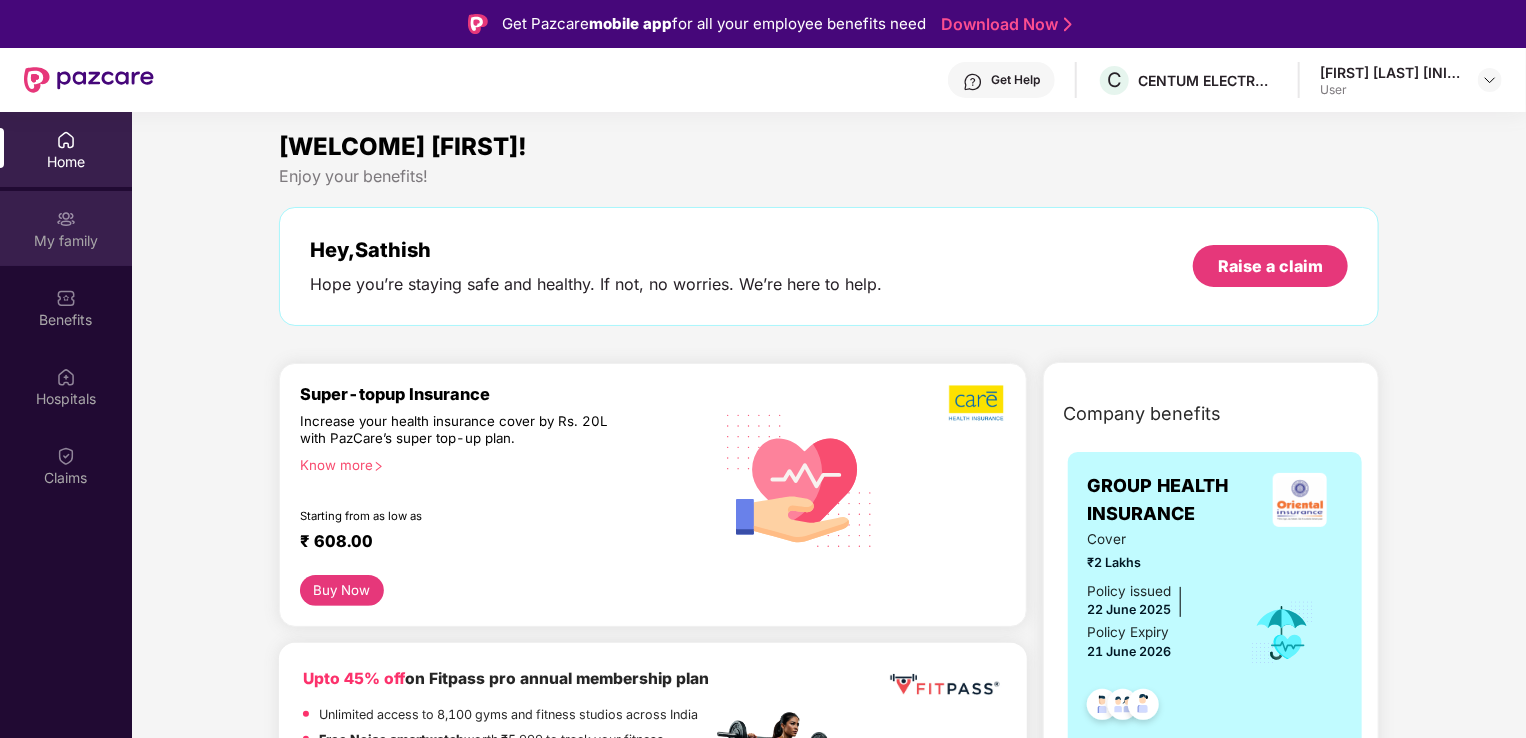 click at bounding box center (66, 219) 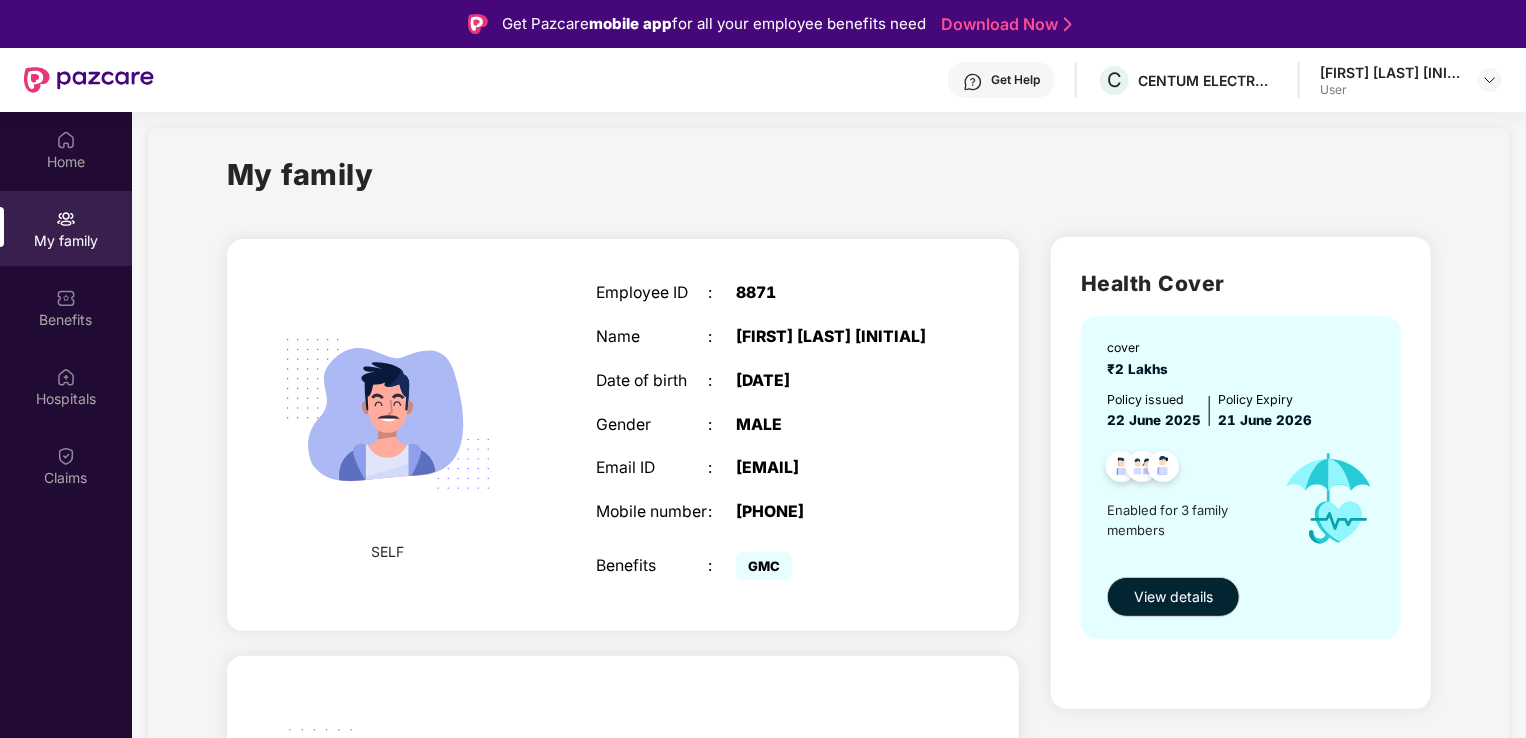 scroll, scrollTop: 0, scrollLeft: 0, axis: both 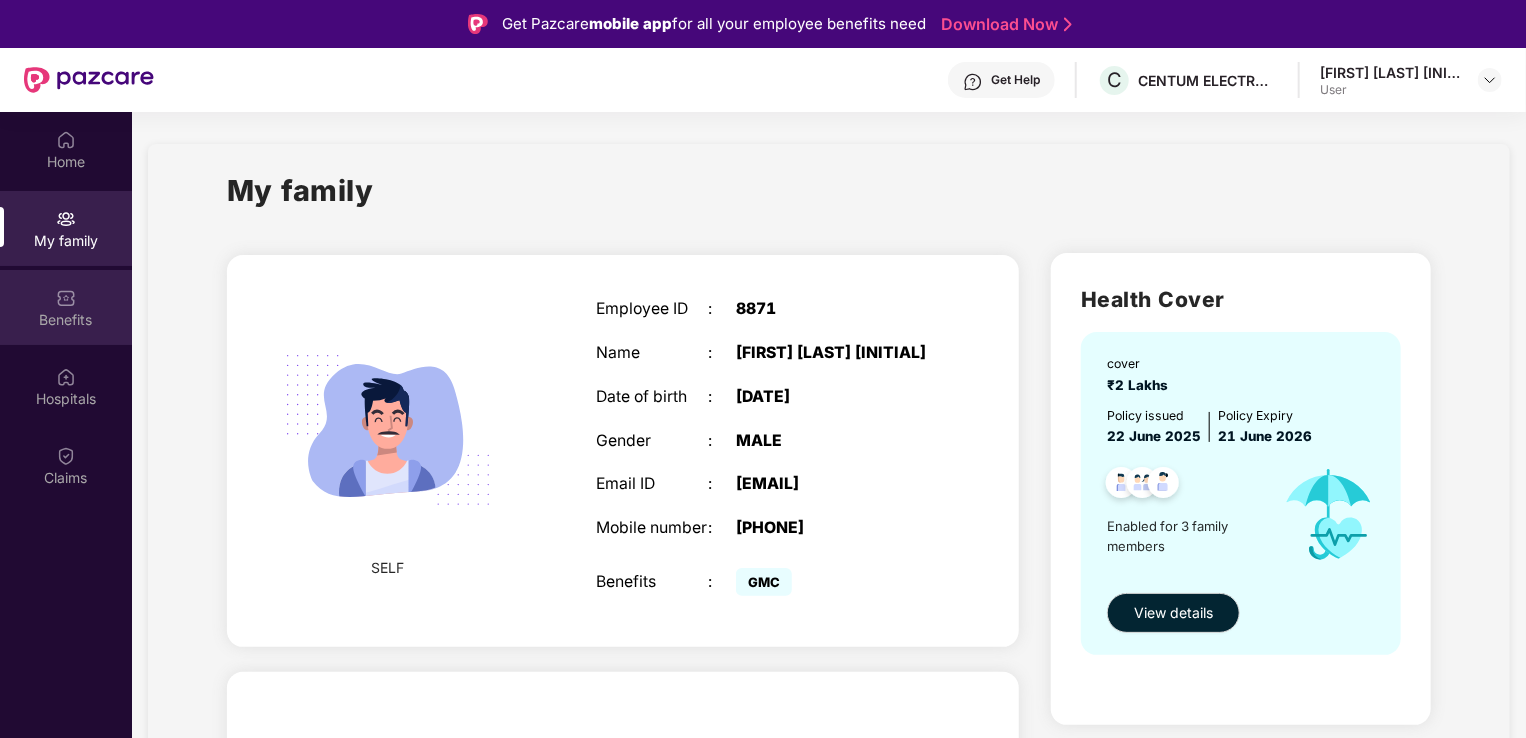 click at bounding box center [66, 298] 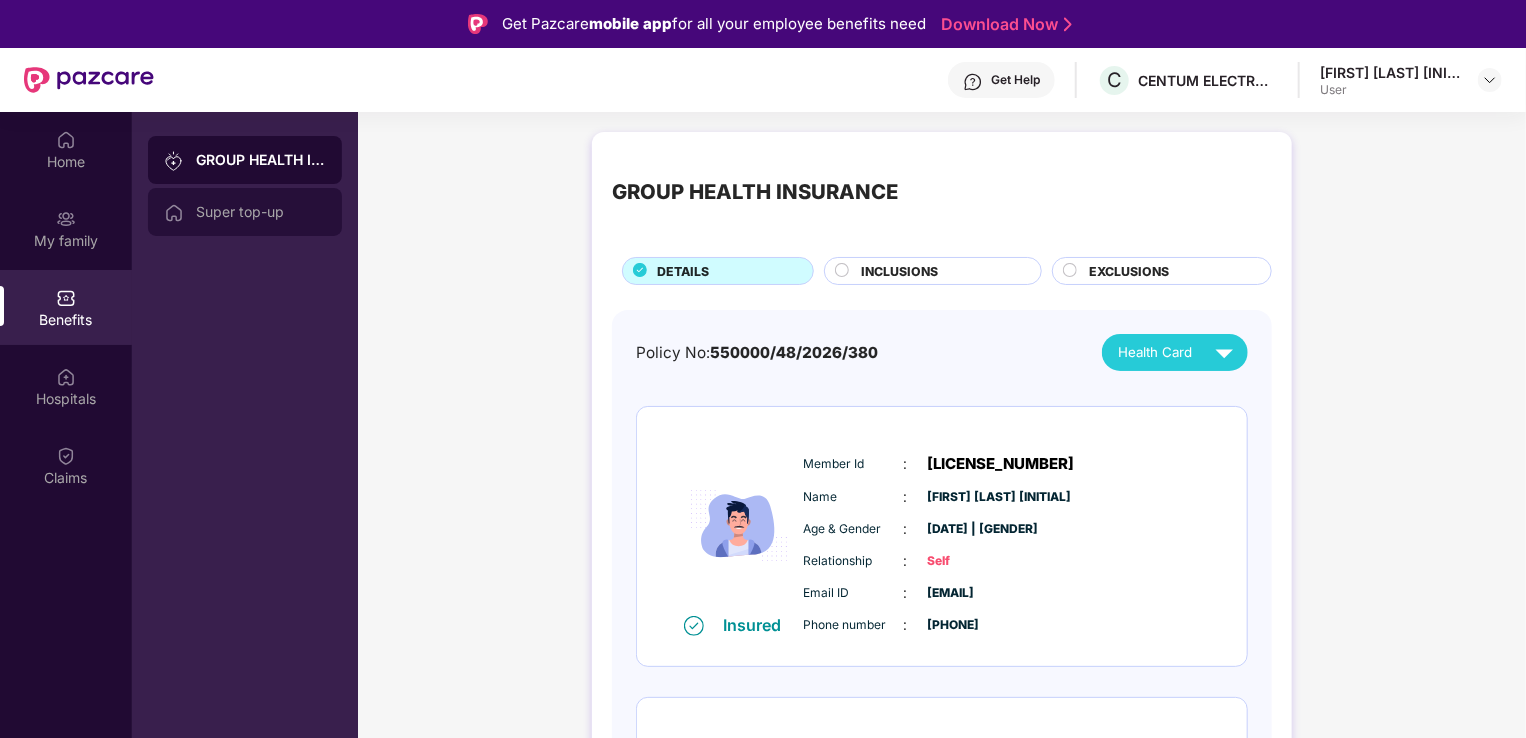 click on "Super top-up" at bounding box center (245, 212) 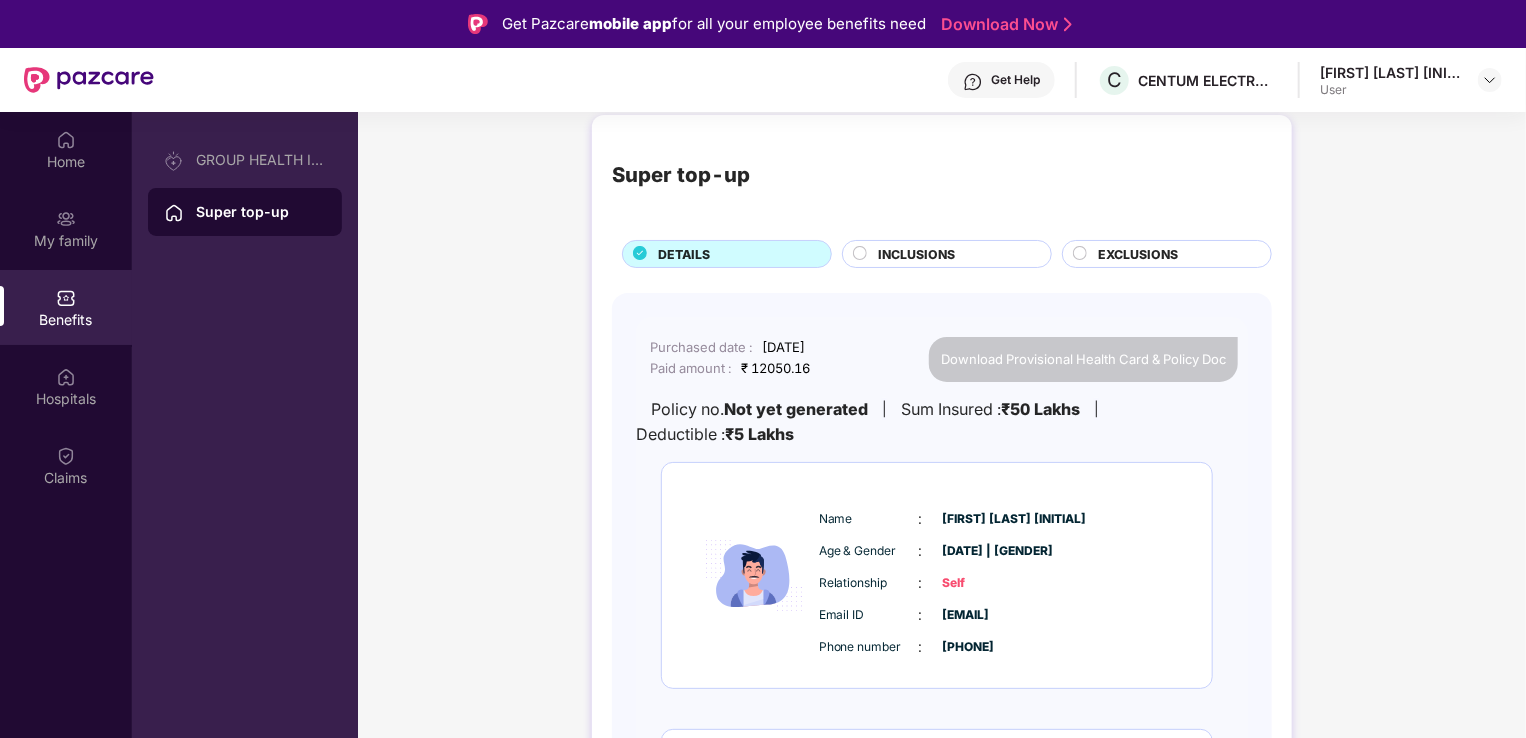 scroll, scrollTop: 0, scrollLeft: 0, axis: both 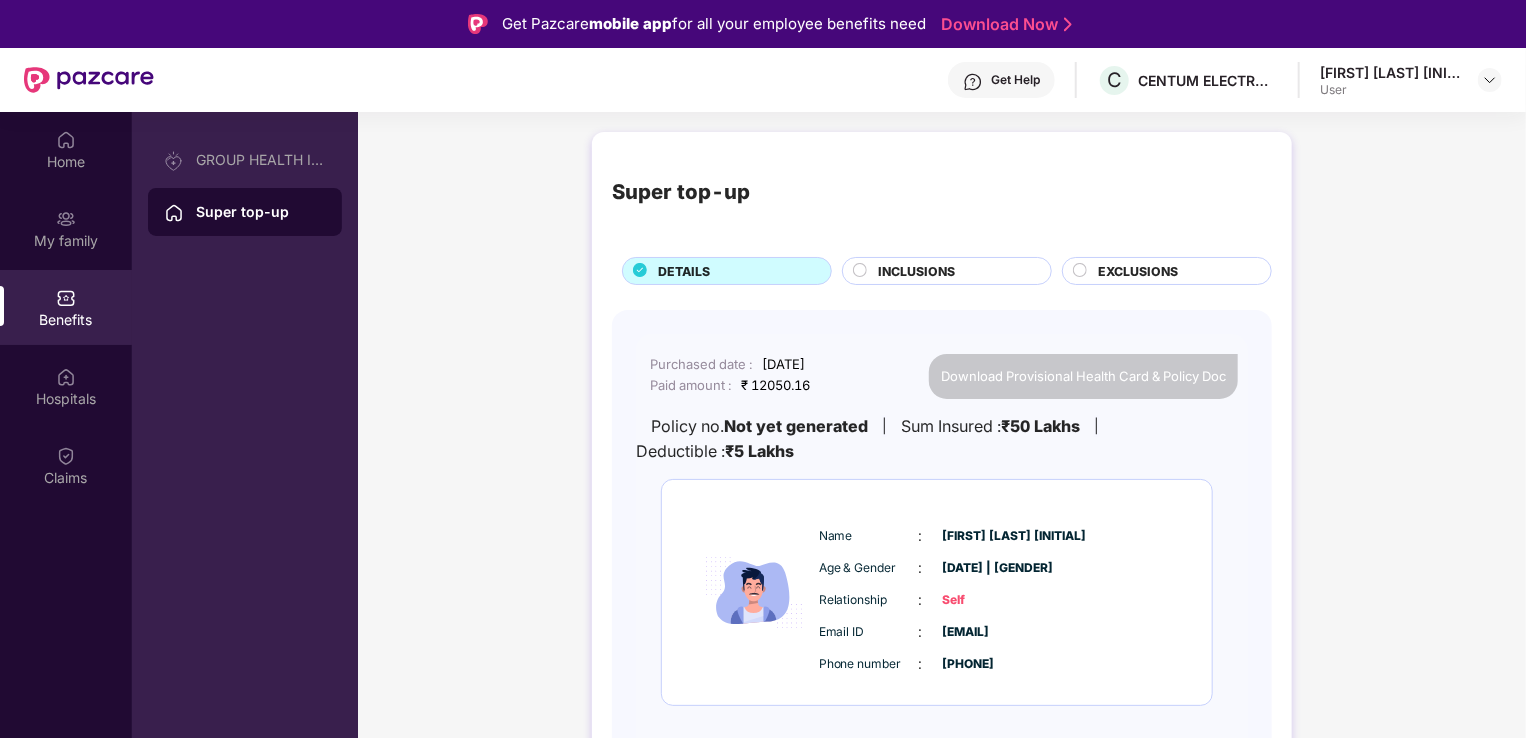 click on "Download Provisional Health Card & Policy Doc" at bounding box center (1083, 376) 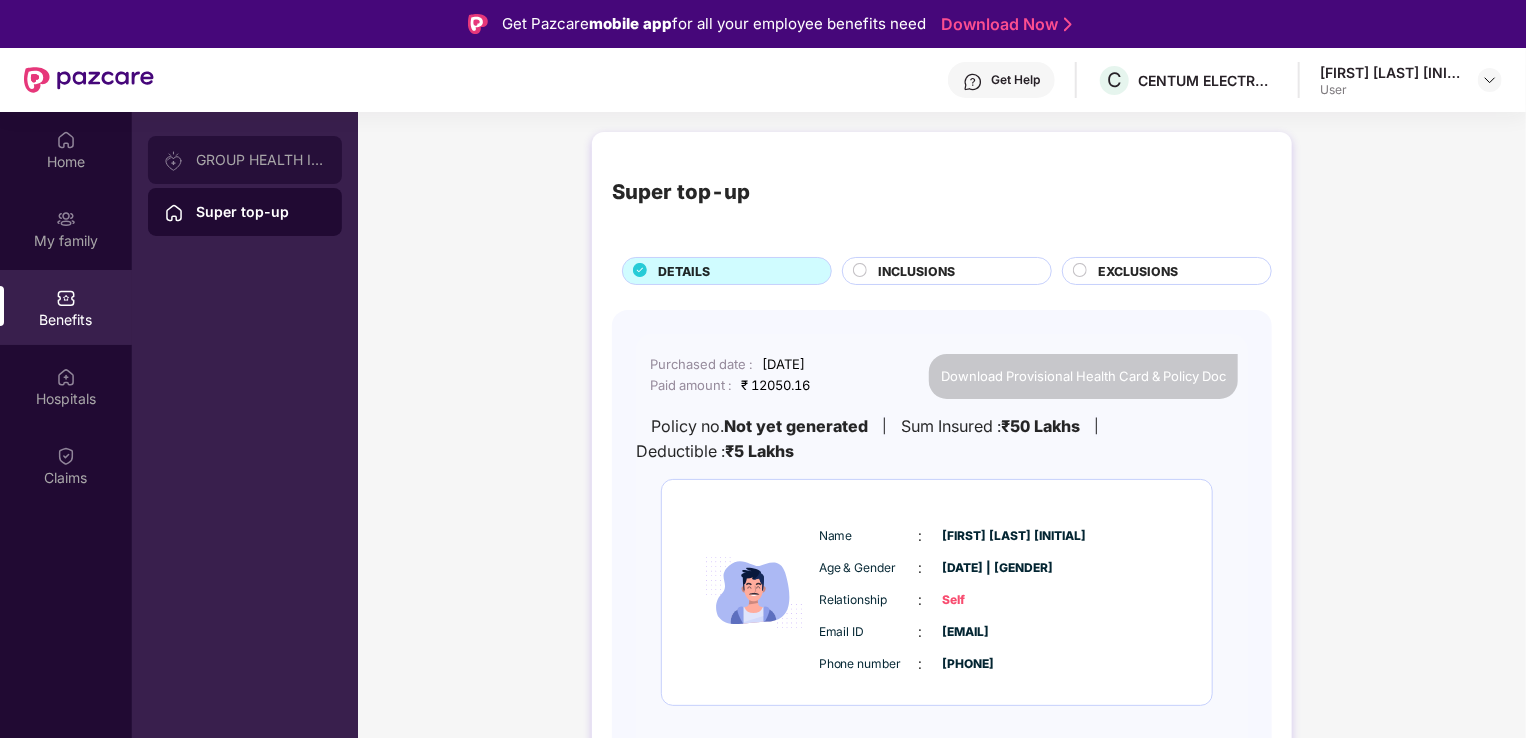 click on "GROUP HEALTH INSURANCE" at bounding box center [261, 160] 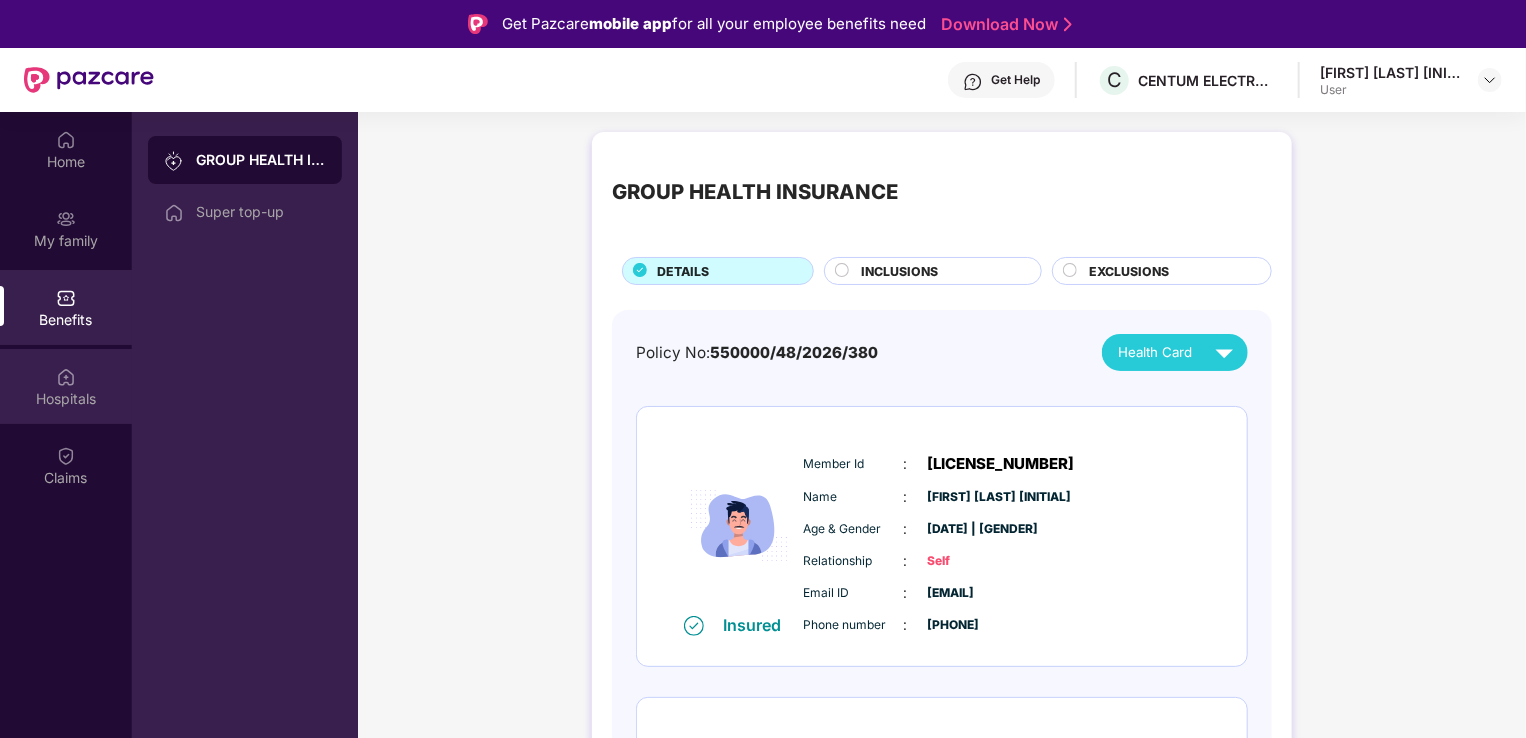 click on "Hospitals" at bounding box center (66, 399) 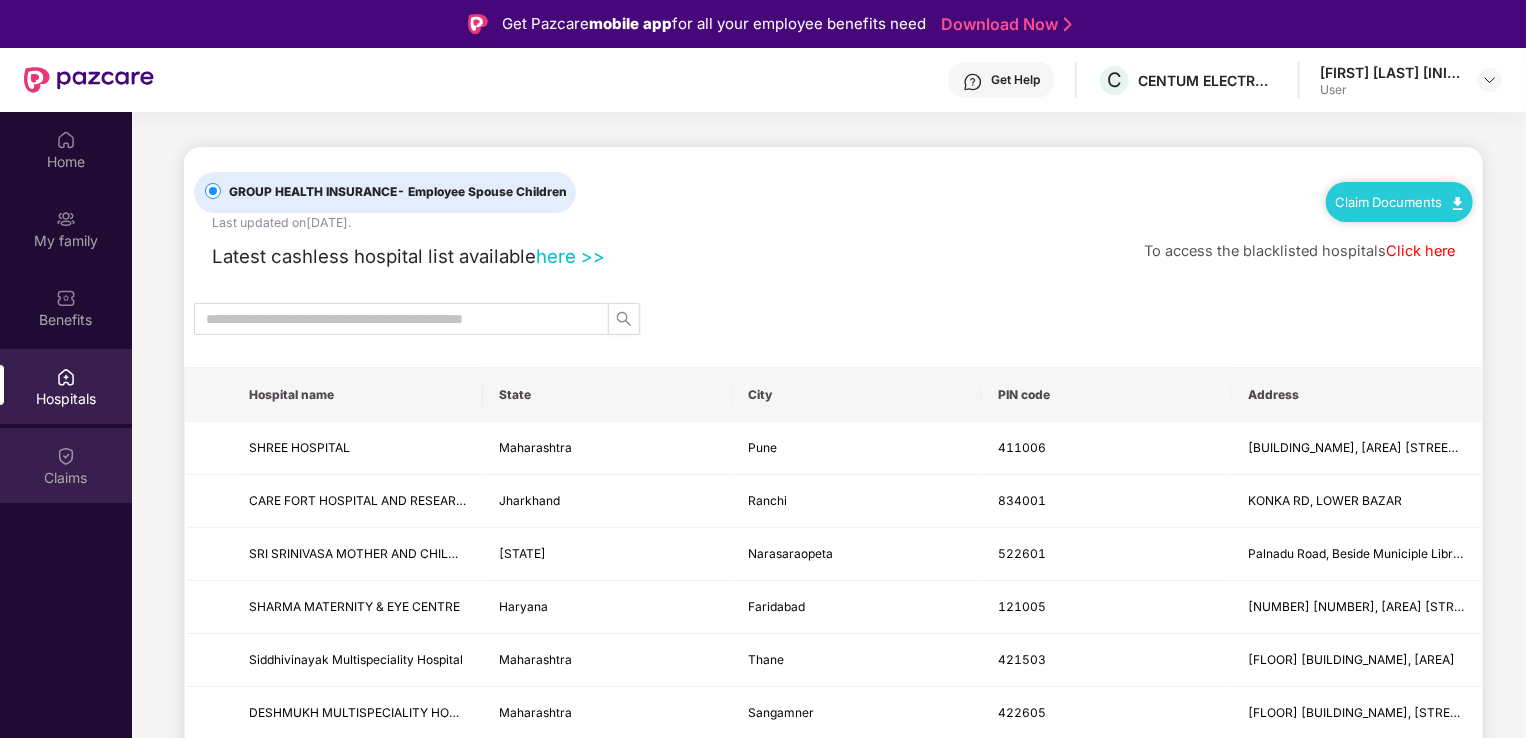 click on "Claims" at bounding box center [66, 465] 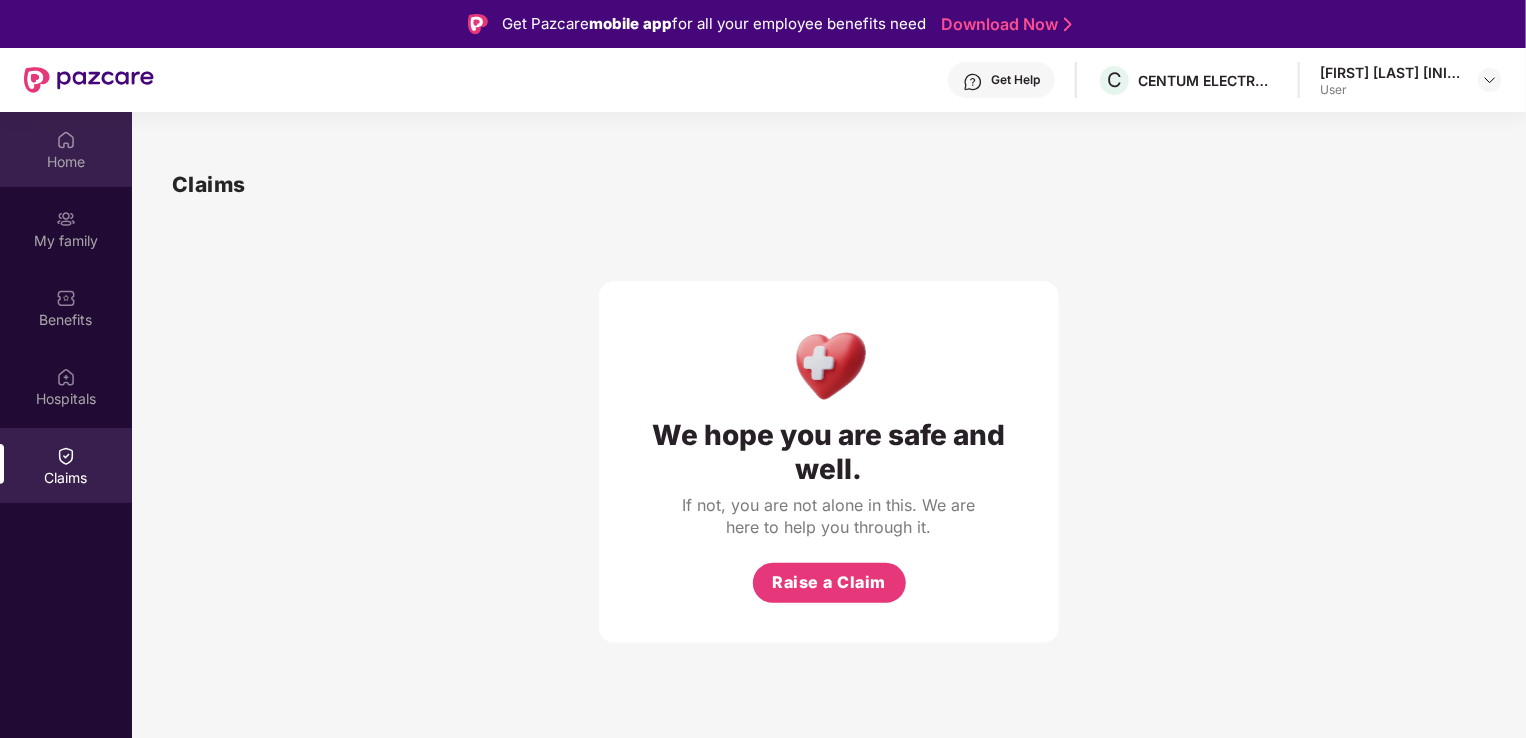 click at bounding box center [66, 140] 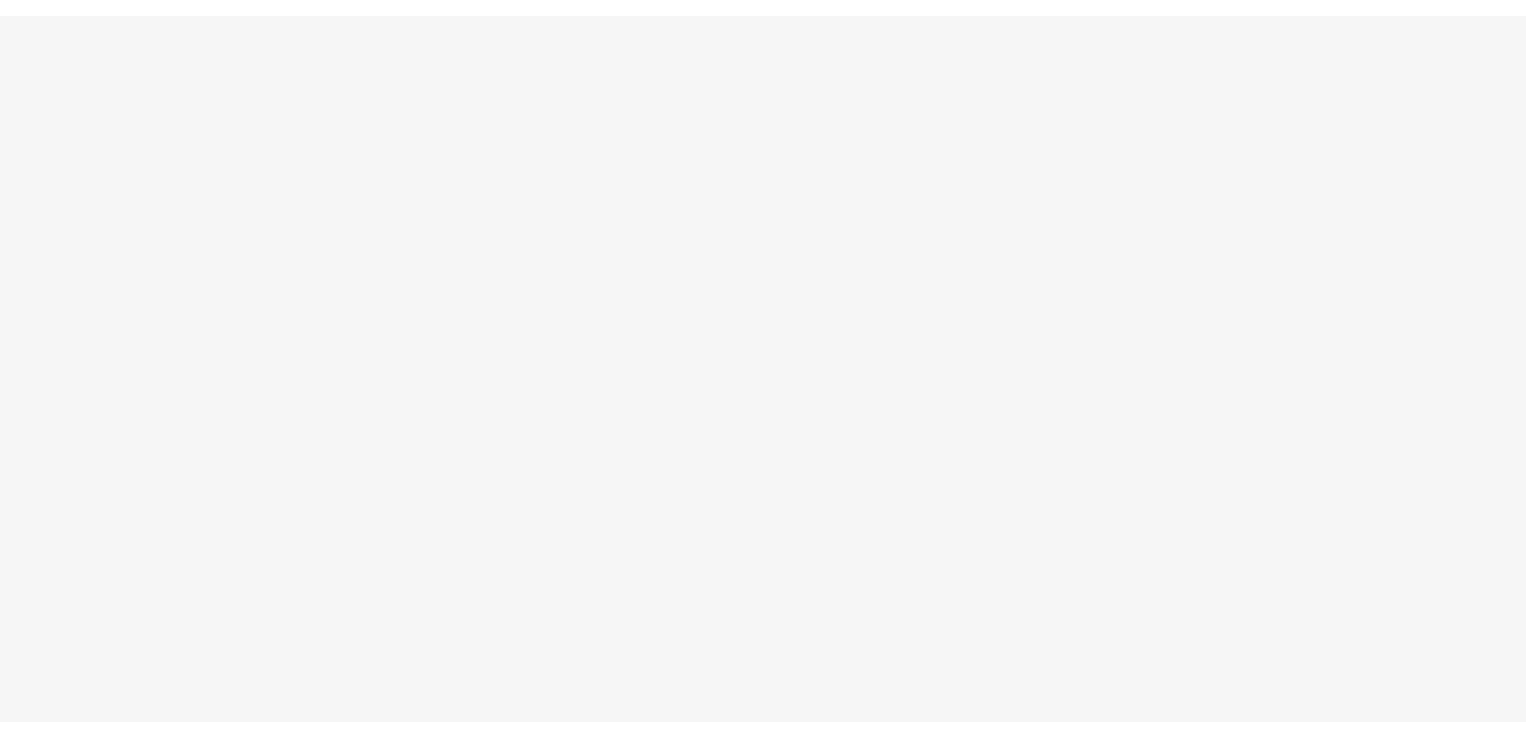 scroll, scrollTop: 0, scrollLeft: 0, axis: both 